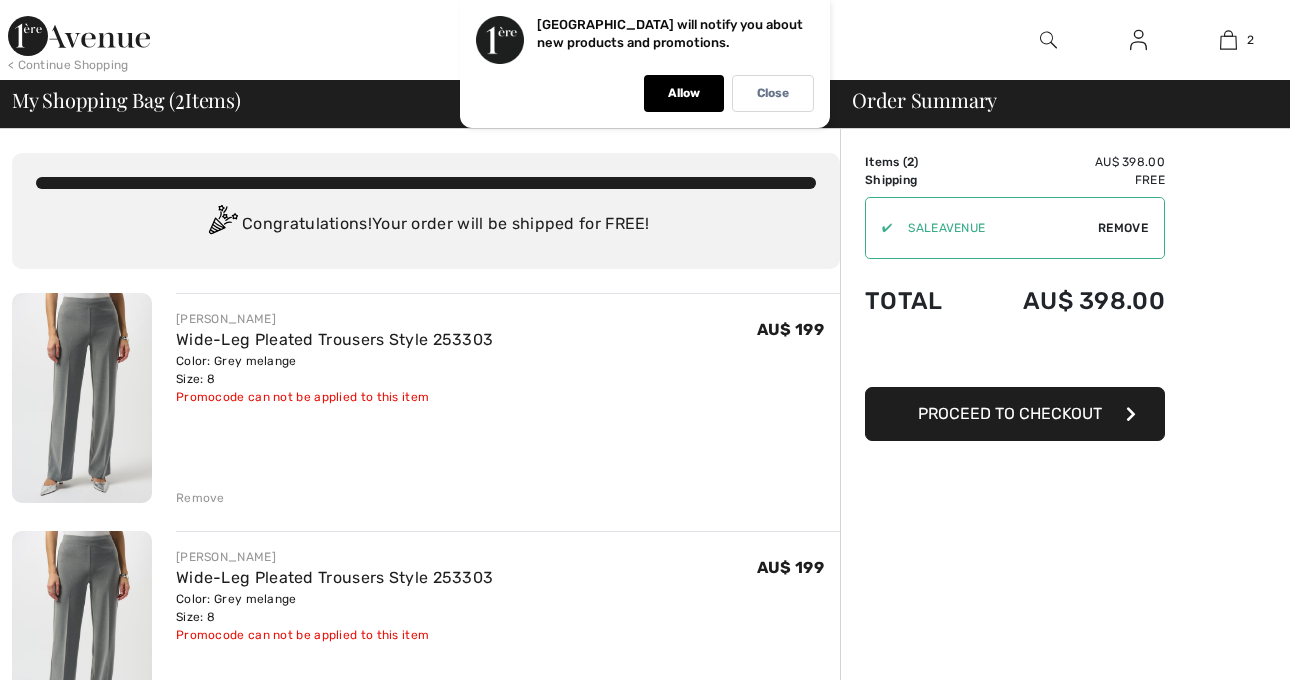 scroll, scrollTop: 0, scrollLeft: 0, axis: both 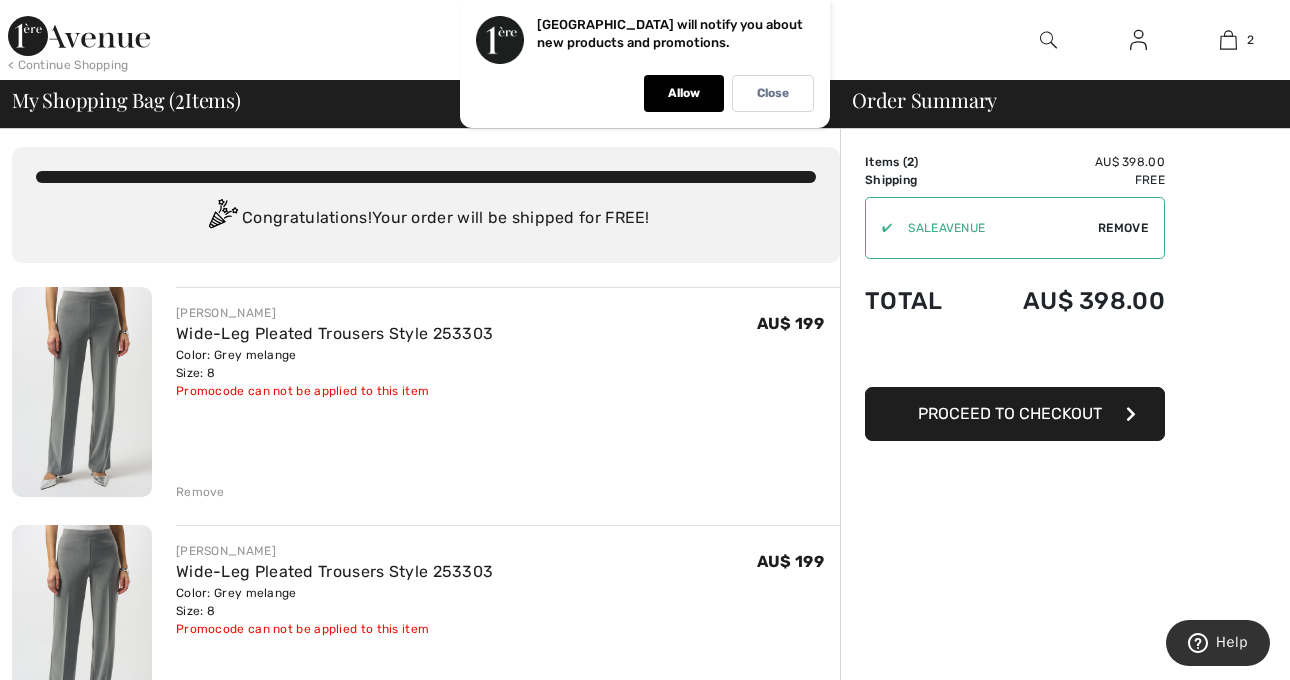 click on "Promocode can not be applied to this item" at bounding box center (334, 391) 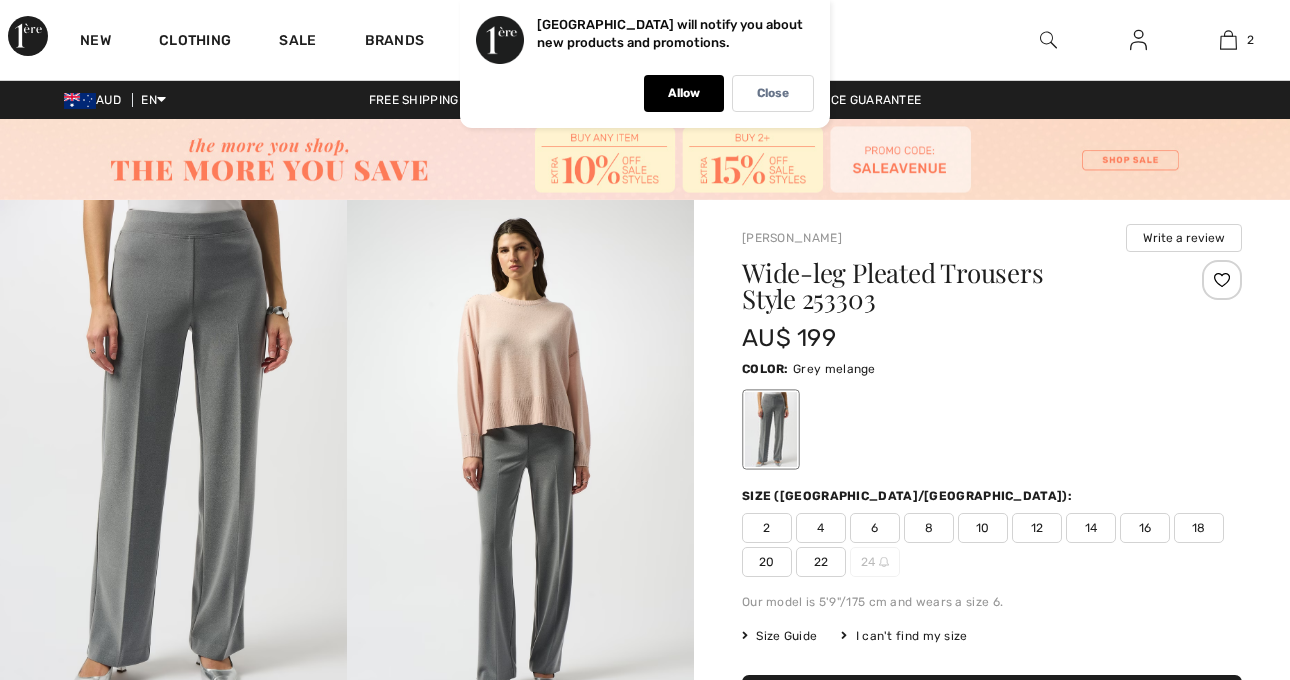 scroll, scrollTop: 205, scrollLeft: 0, axis: vertical 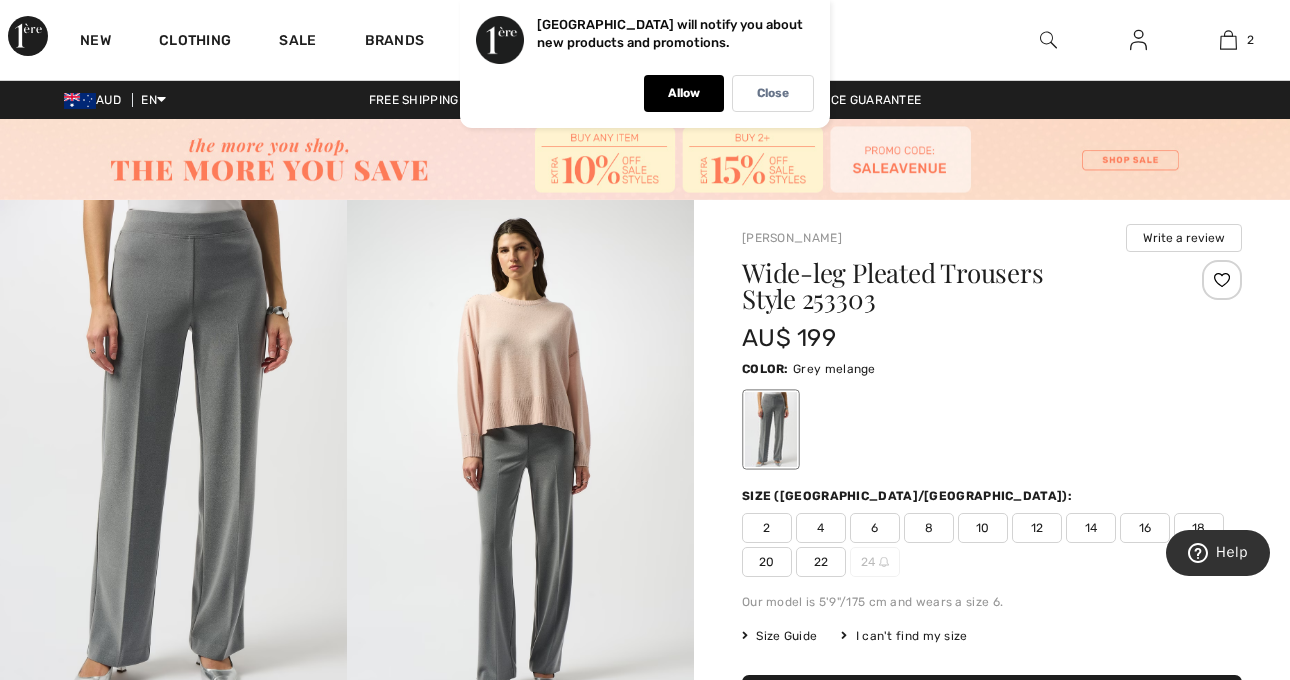 click on "8" at bounding box center (929, 528) 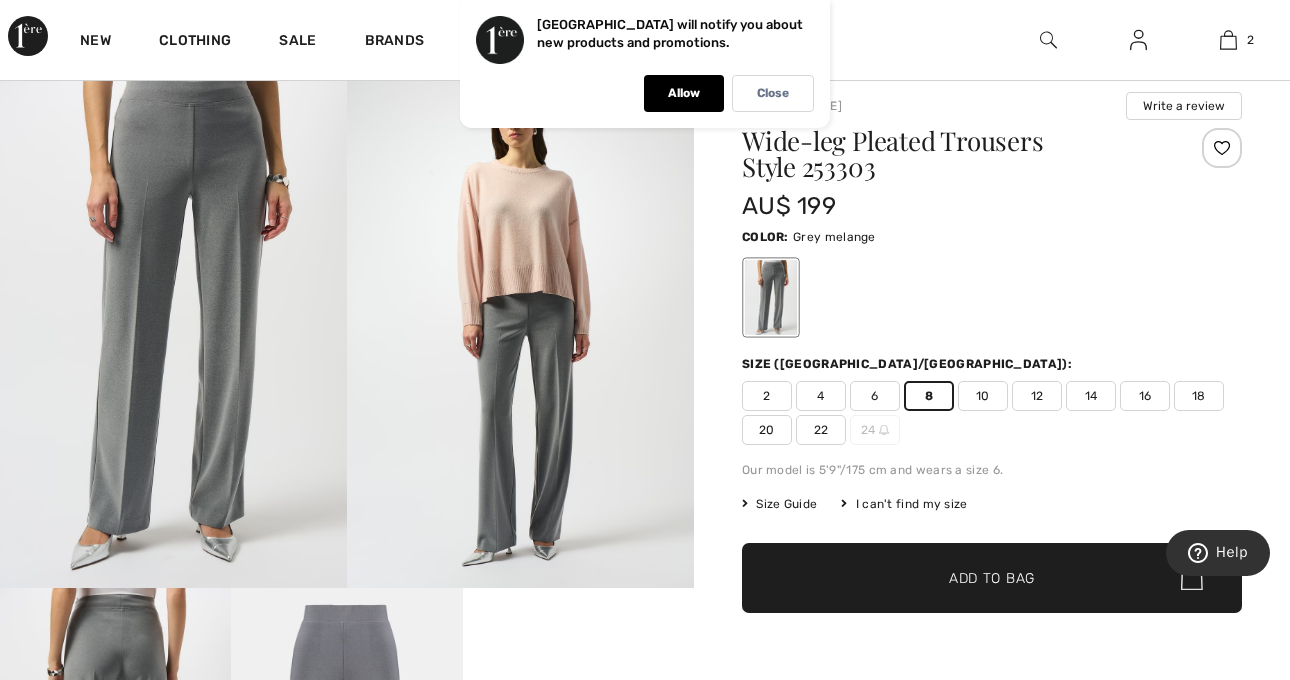 scroll, scrollTop: 135, scrollLeft: 0, axis: vertical 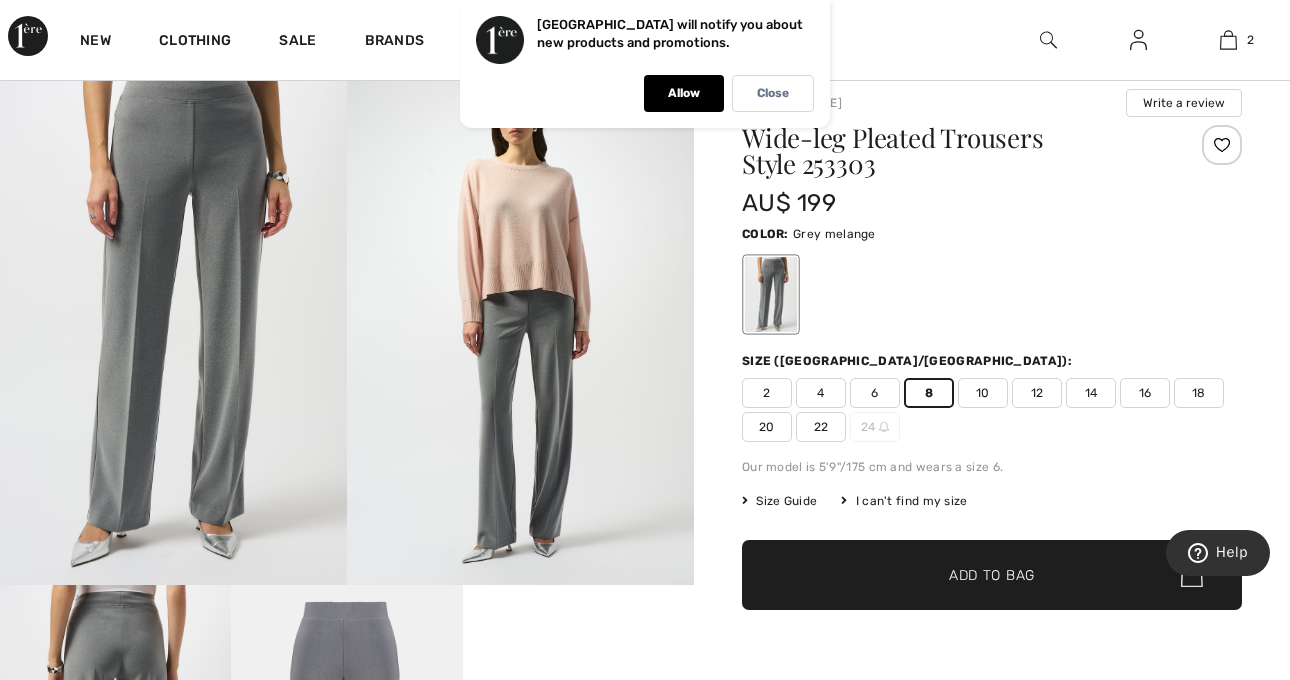 click at bounding box center (1192, 575) 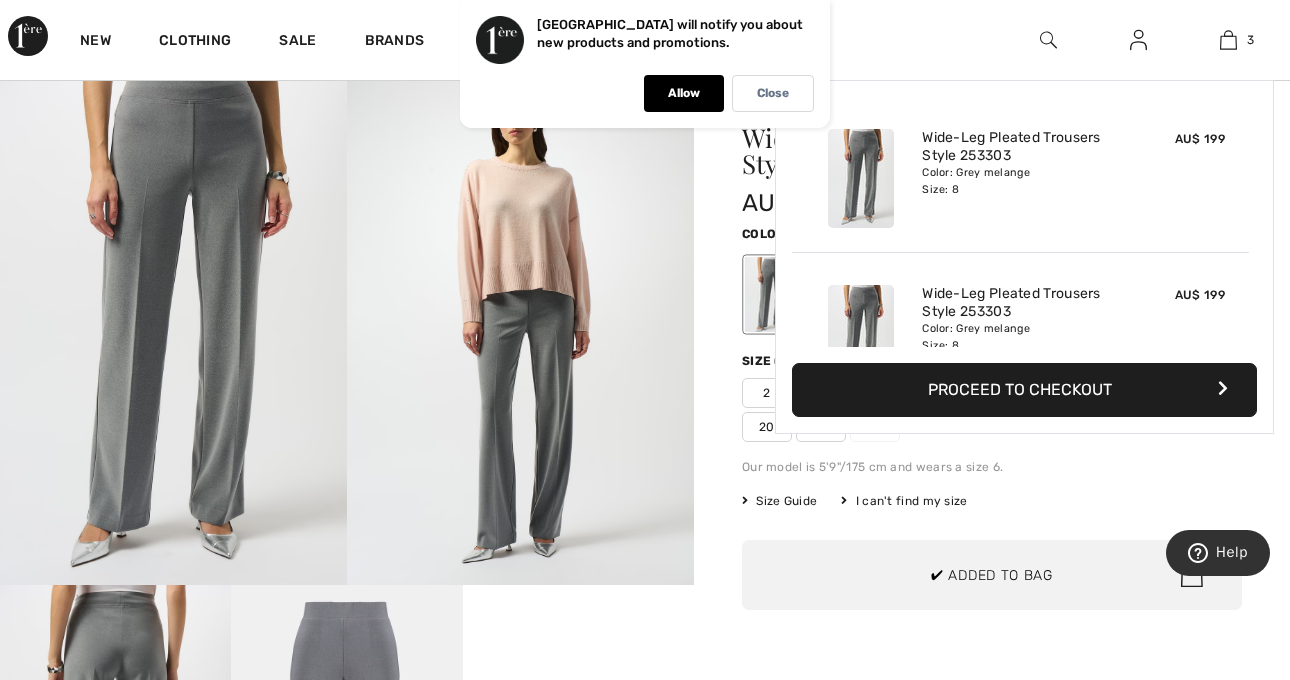 scroll, scrollTop: 218, scrollLeft: 0, axis: vertical 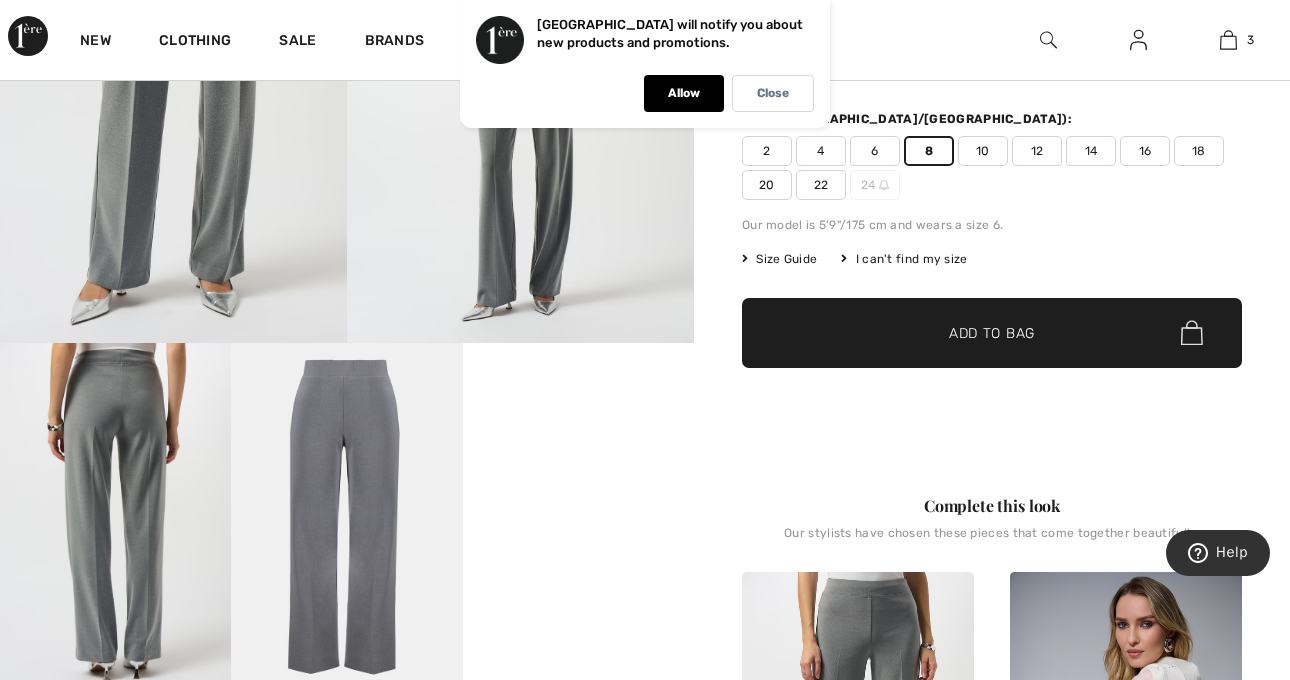 click at bounding box center (1192, 333) 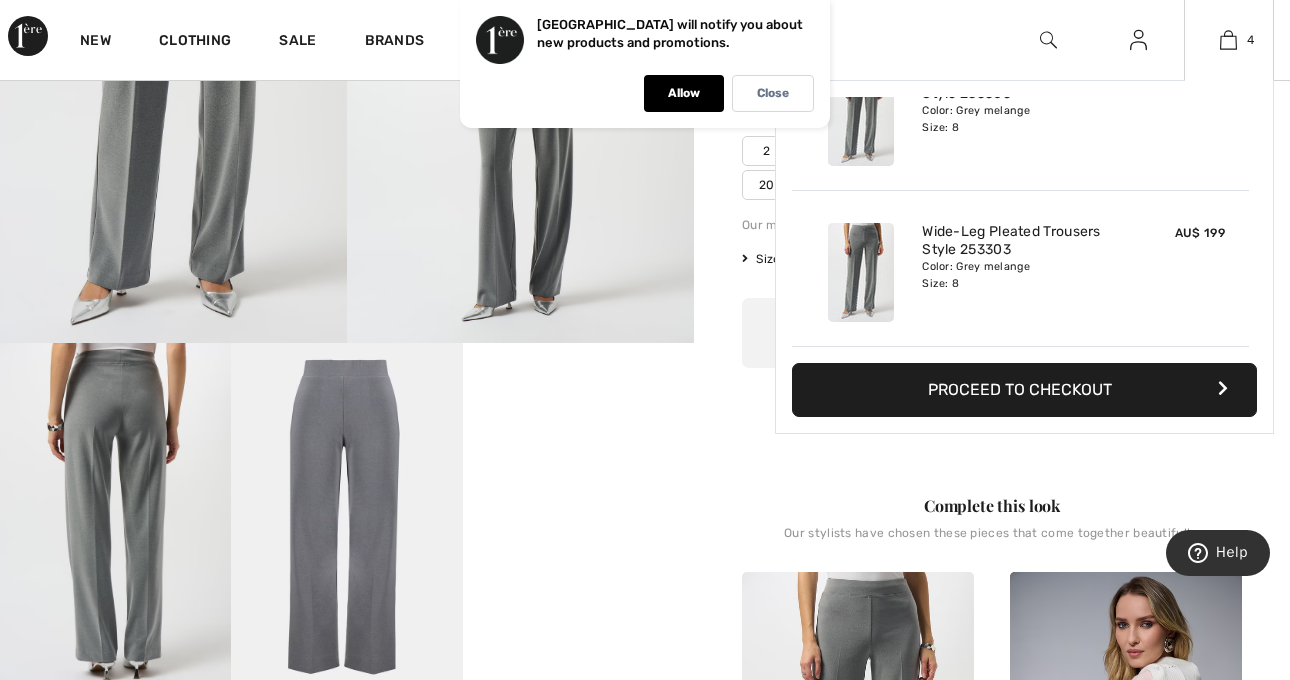 scroll, scrollTop: 374, scrollLeft: 0, axis: vertical 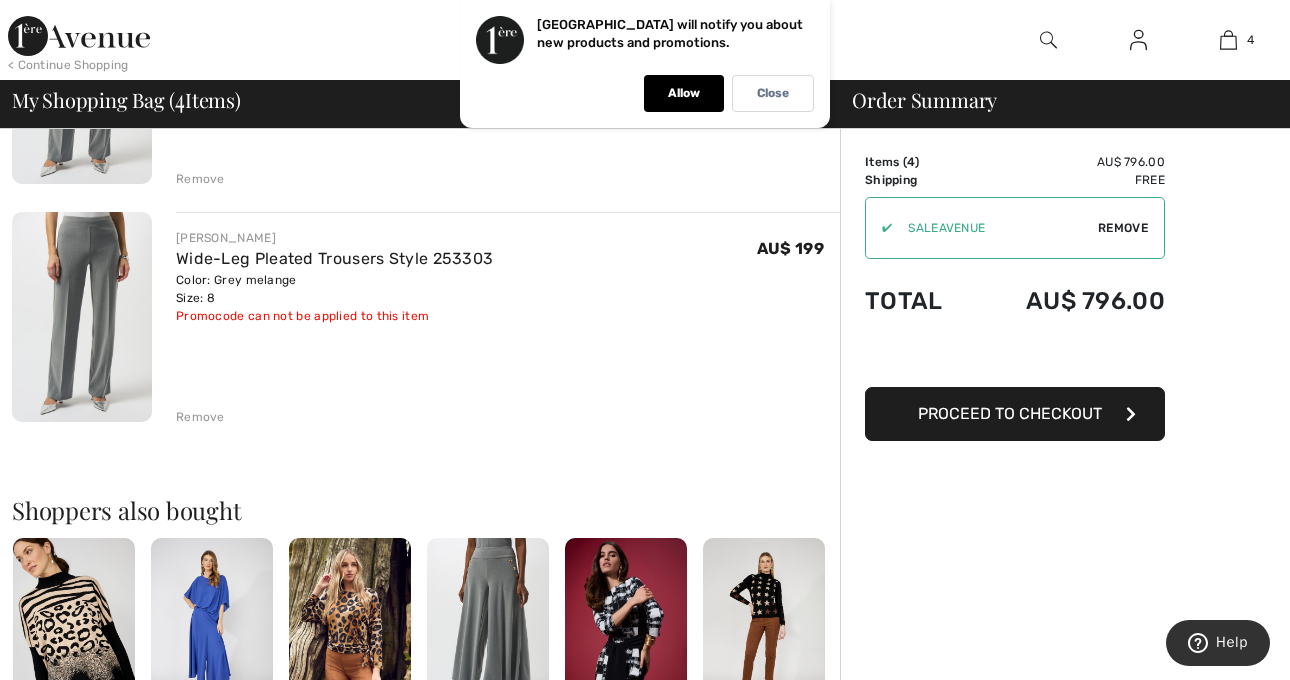 click on "Remove" at bounding box center (200, 417) 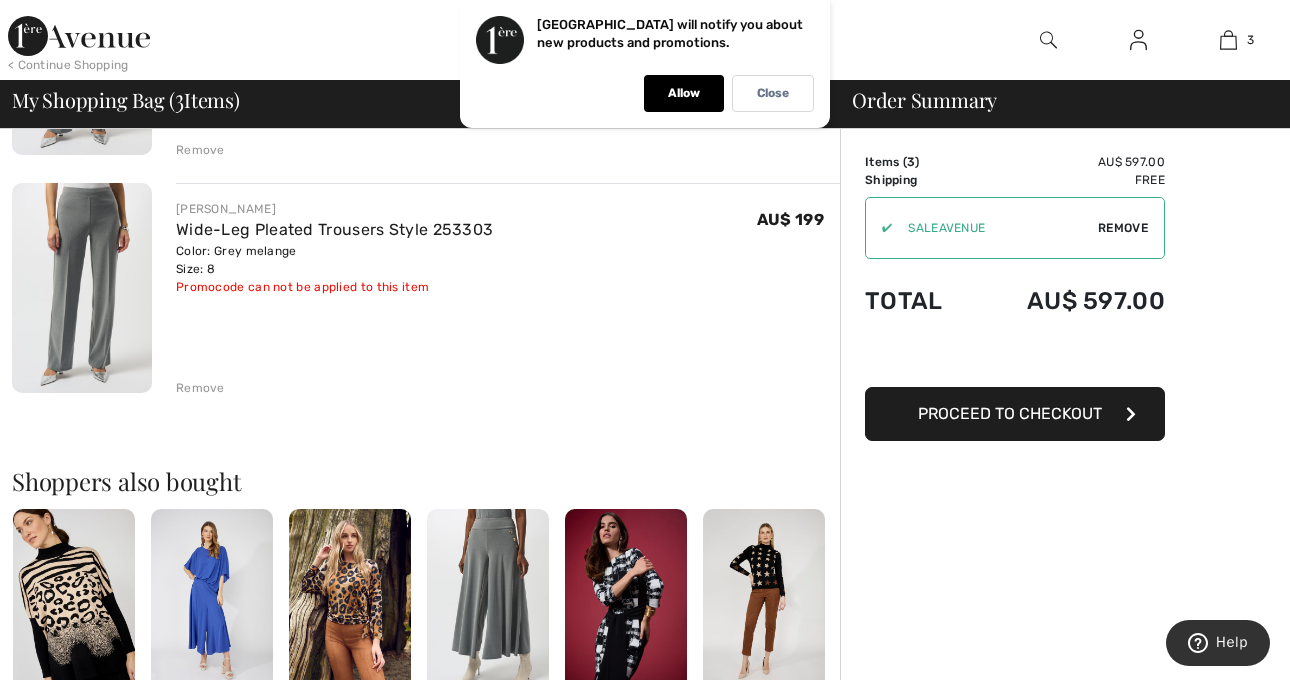scroll, scrollTop: 541, scrollLeft: 0, axis: vertical 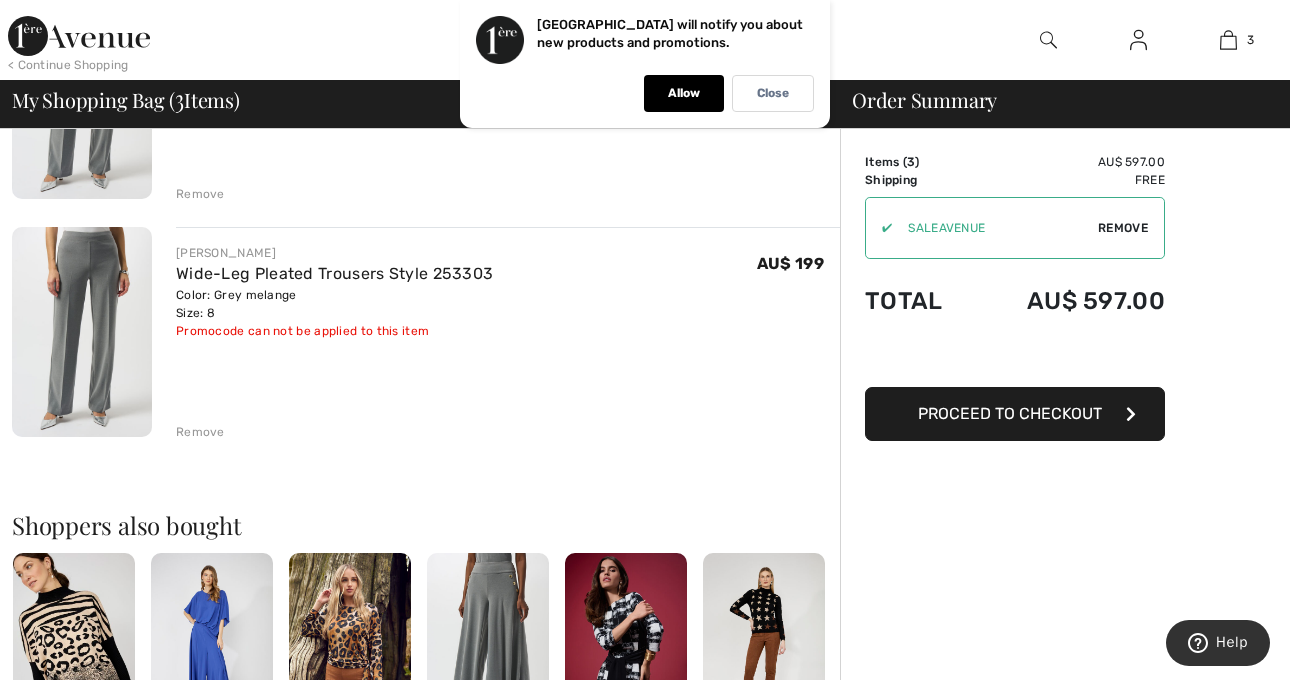 click on "Remove" at bounding box center [200, 432] 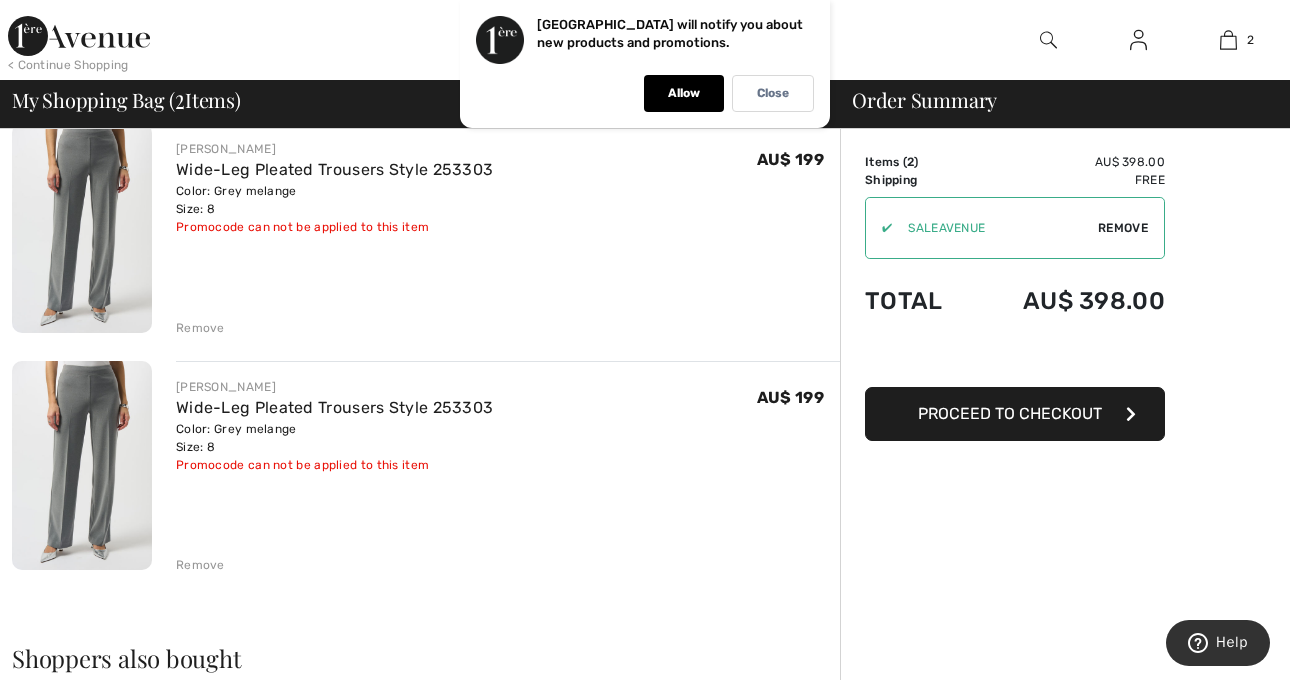 scroll, scrollTop: 176, scrollLeft: 0, axis: vertical 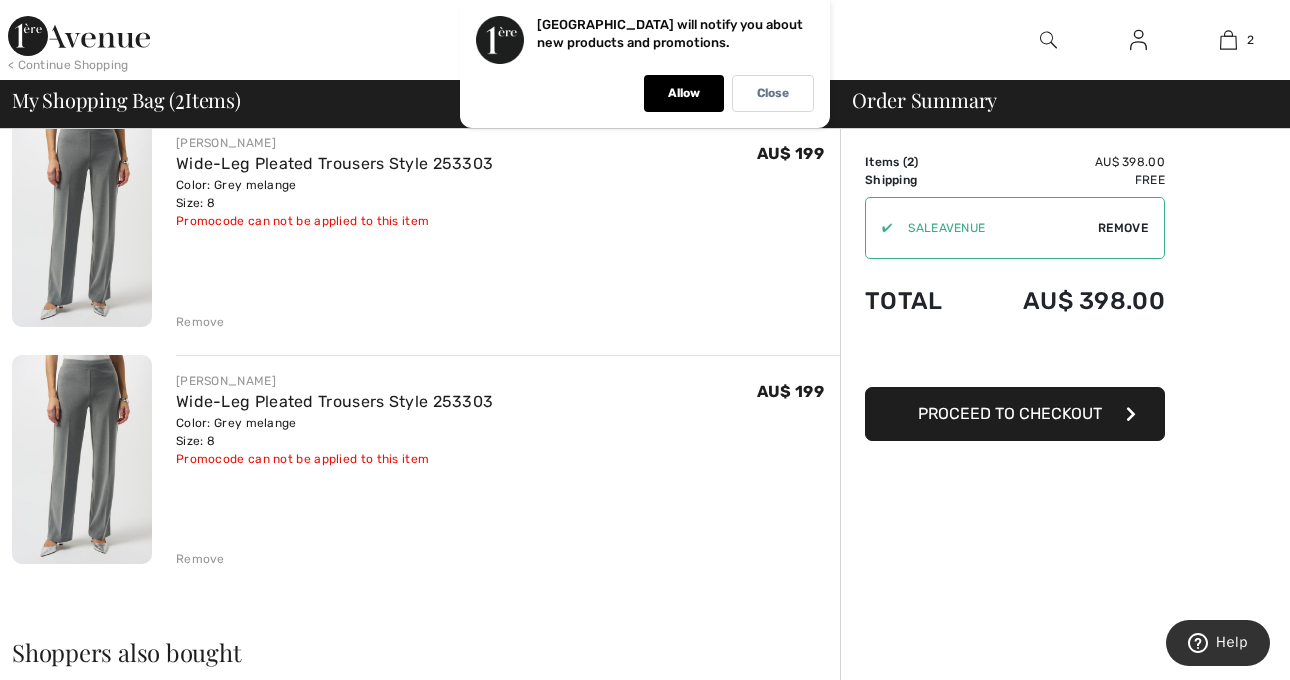 click on "Remove" at bounding box center [200, 559] 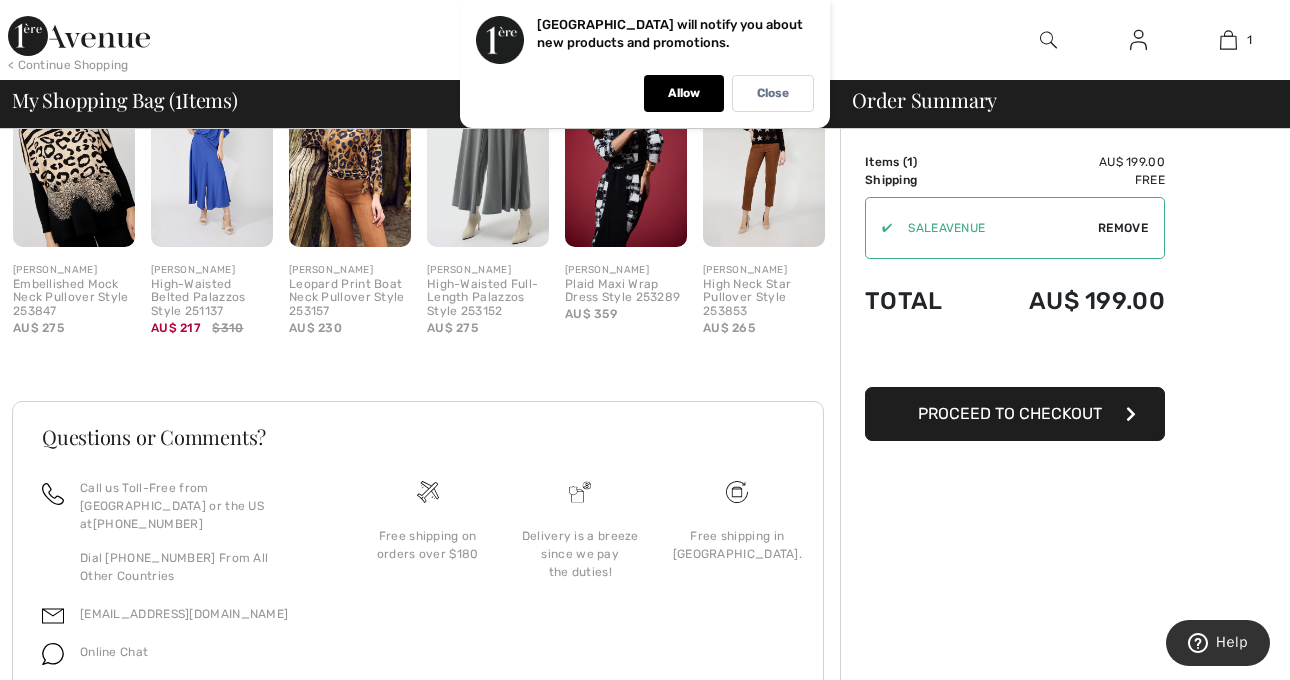 scroll, scrollTop: 560, scrollLeft: 0, axis: vertical 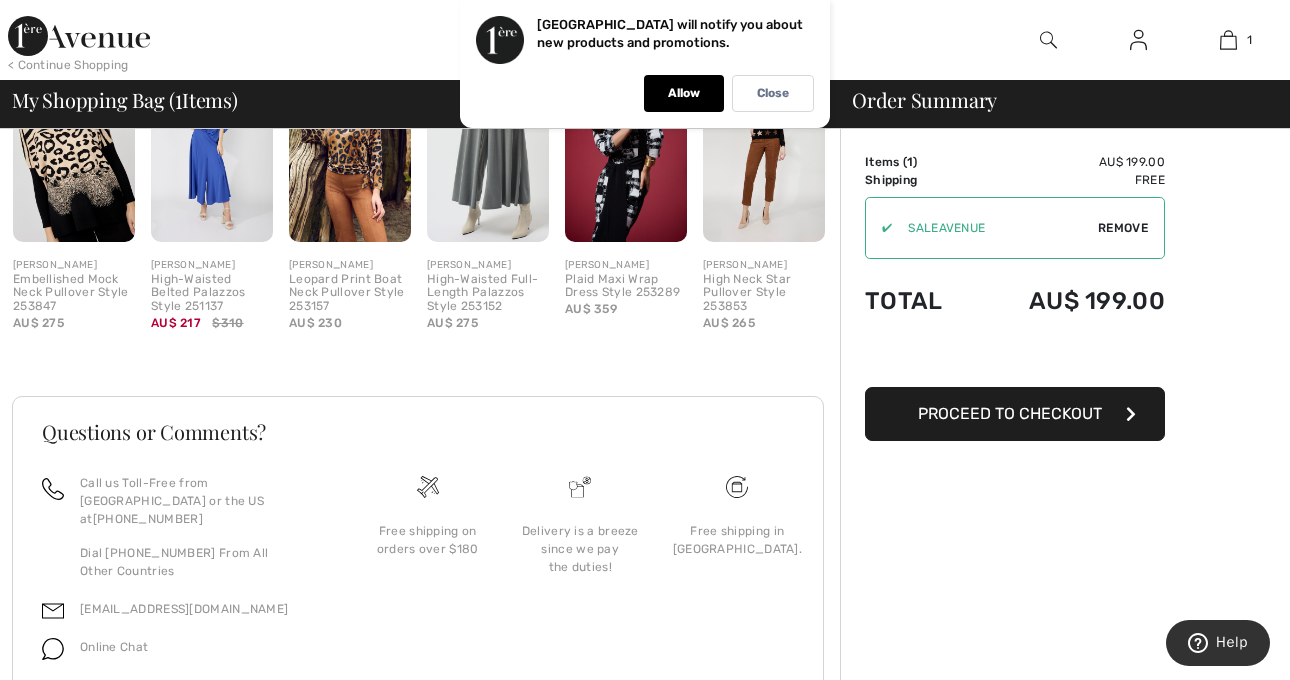 click at bounding box center (1131, 414) 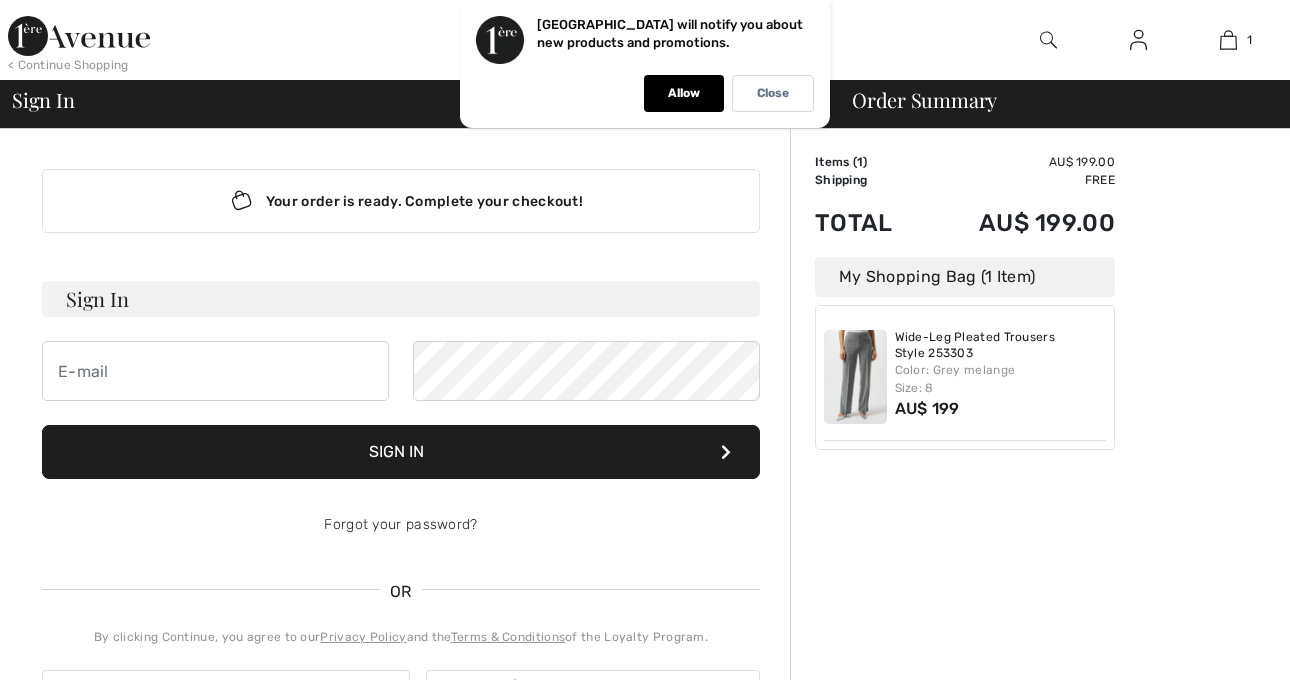 scroll, scrollTop: 0, scrollLeft: 0, axis: both 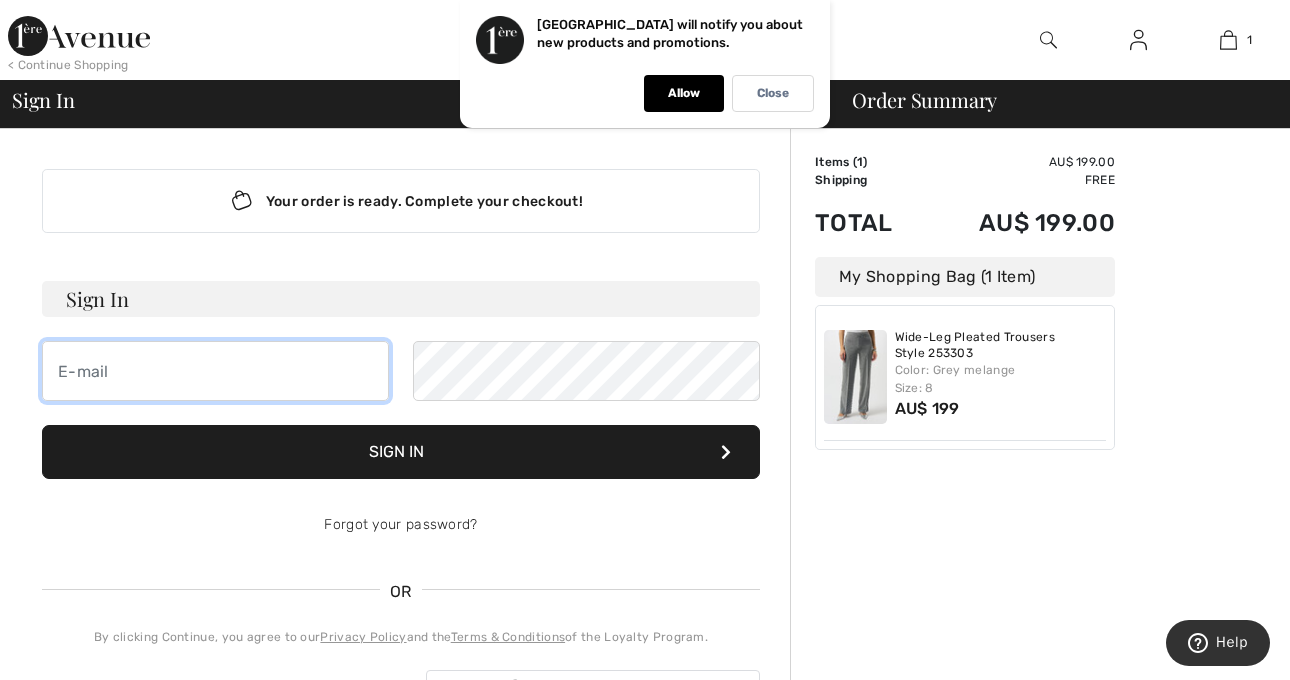 click at bounding box center [215, 371] 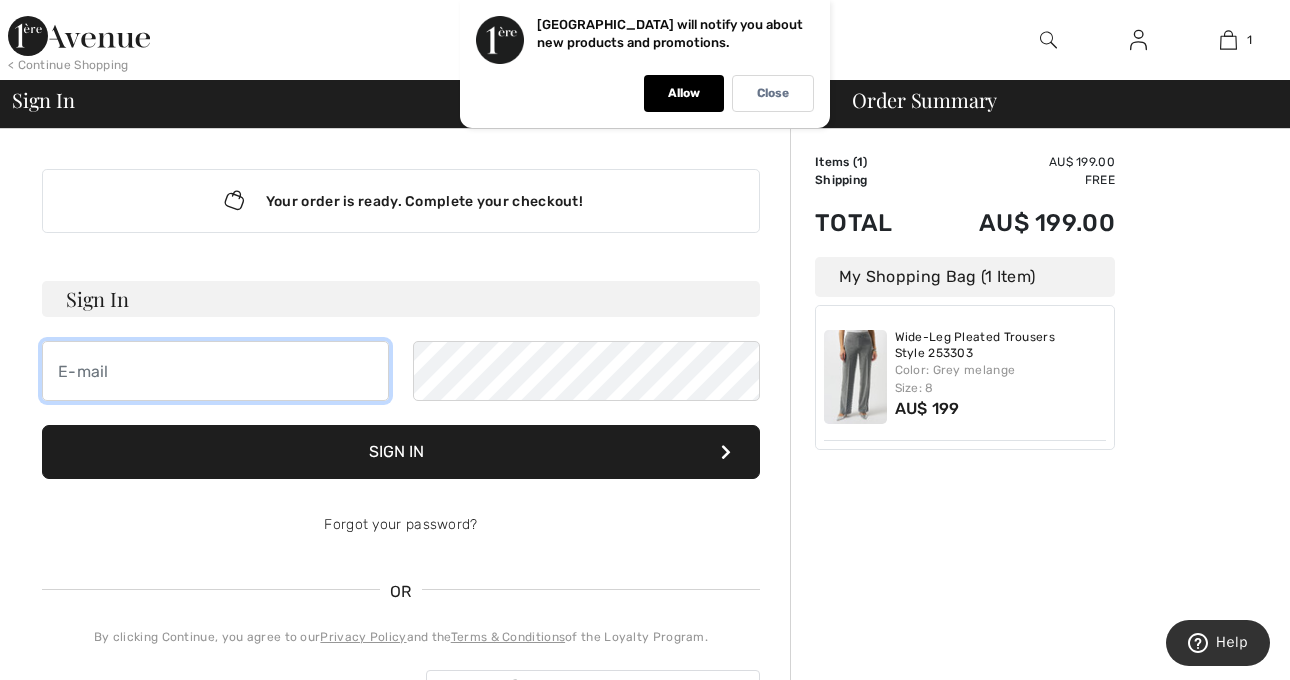 type on "pzink@iinet.net.au" 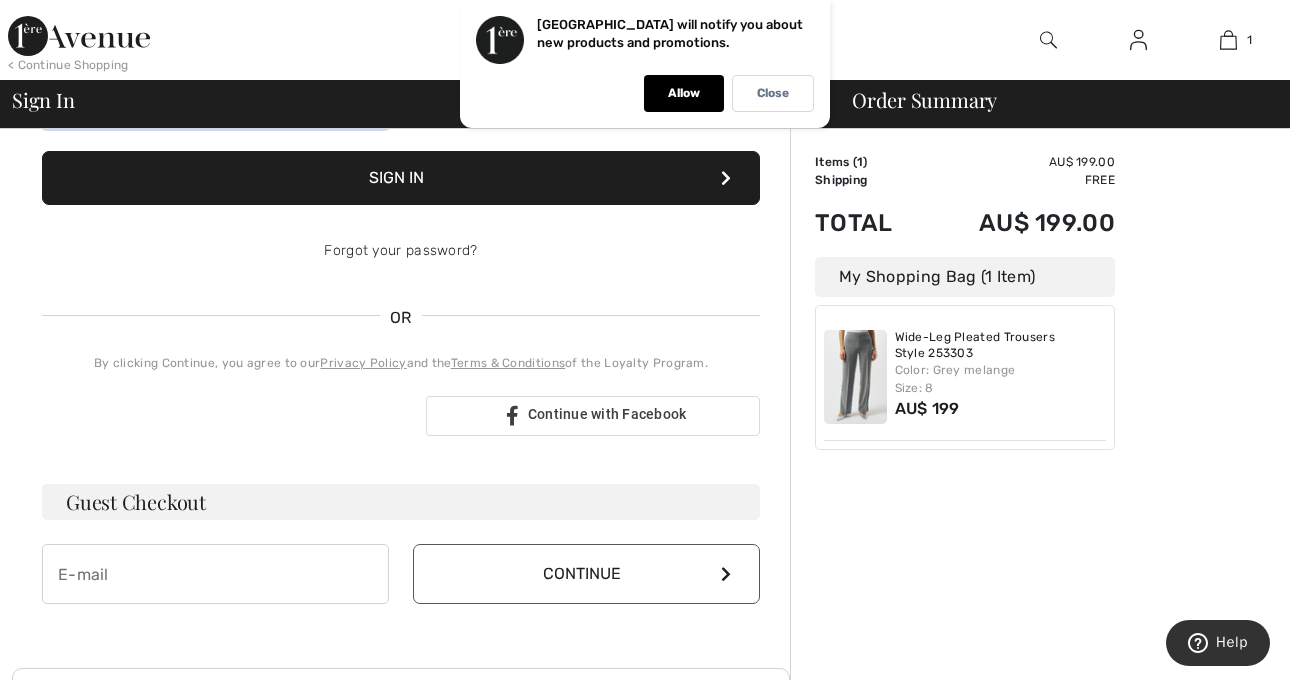 scroll, scrollTop: 276, scrollLeft: 0, axis: vertical 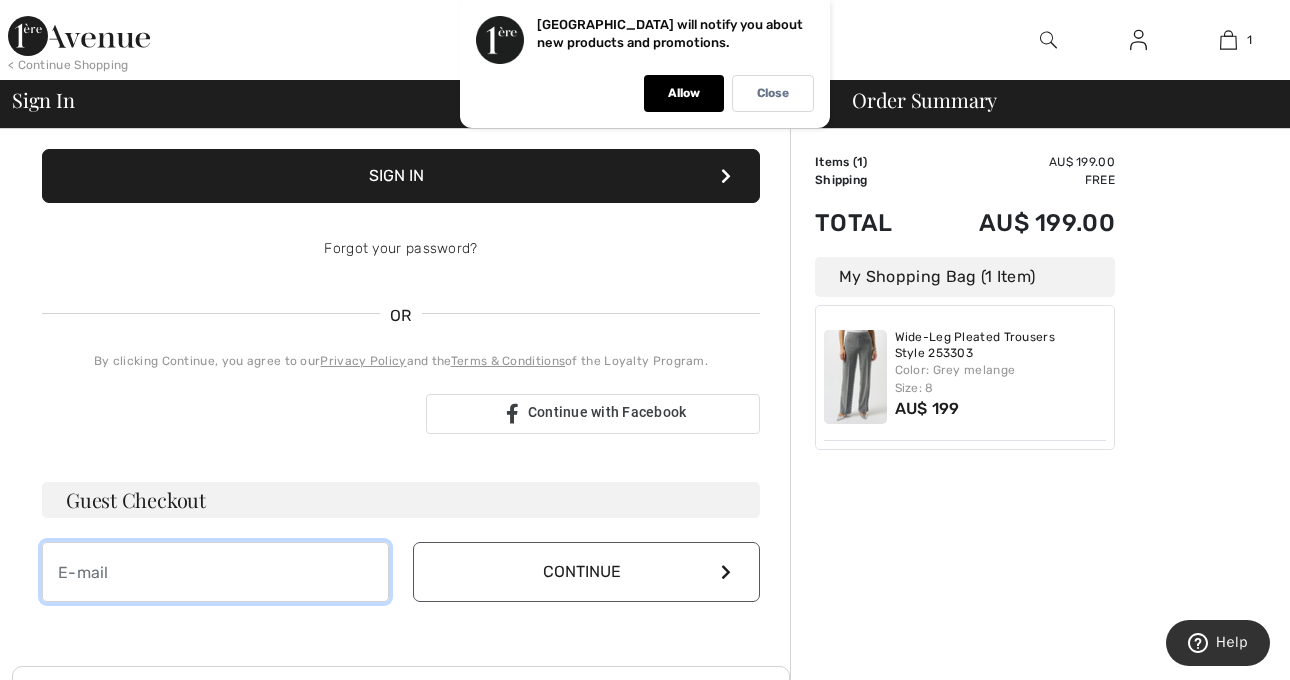 click at bounding box center (215, 572) 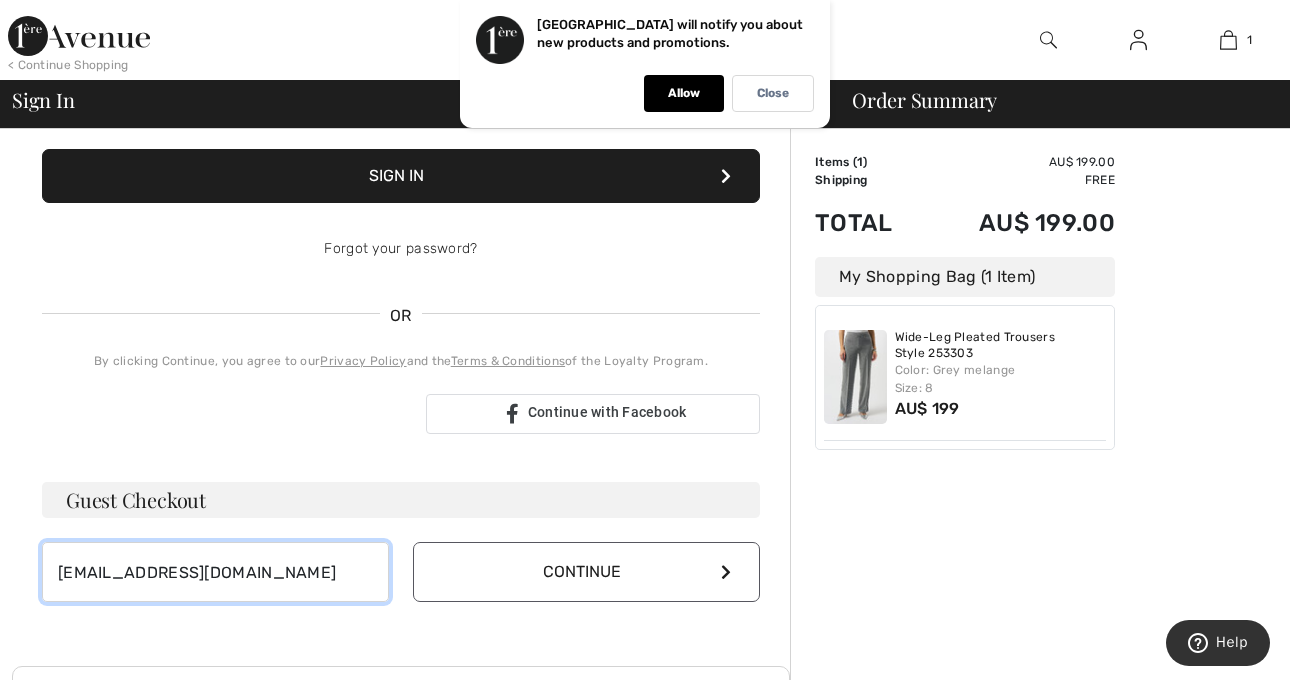 type on "pzink@iinet.net.au" 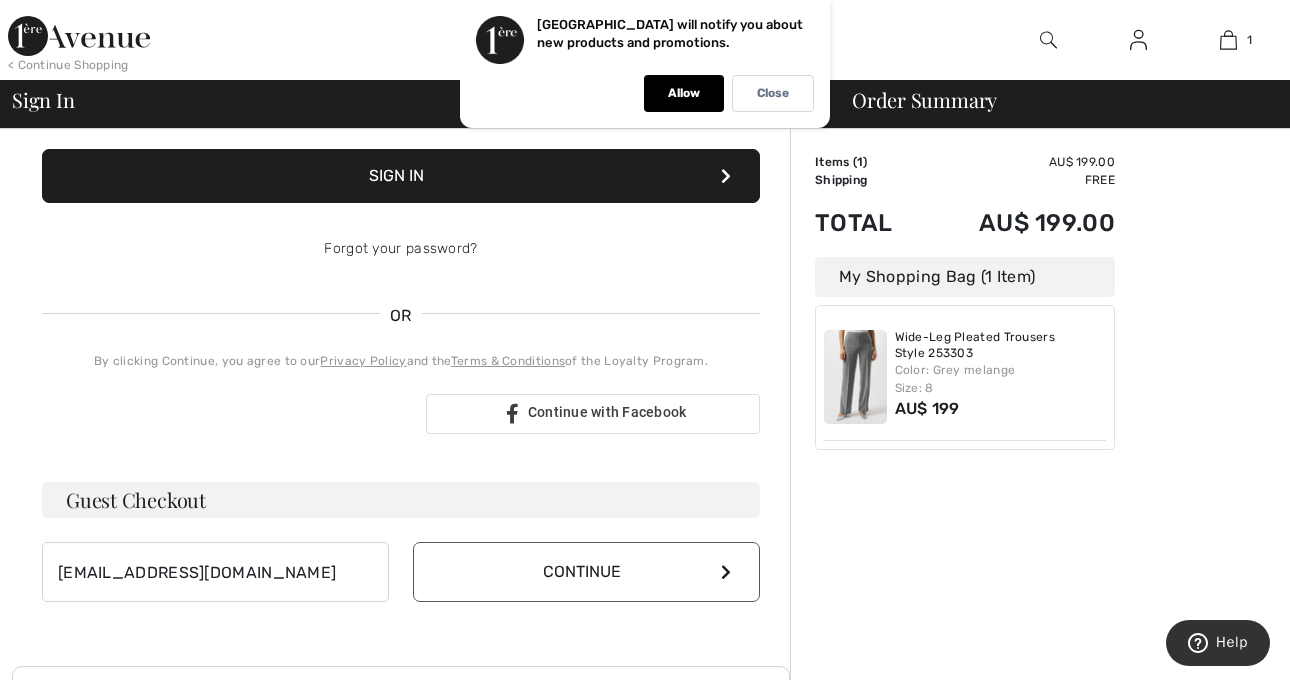 click on "Continue" at bounding box center (586, 572) 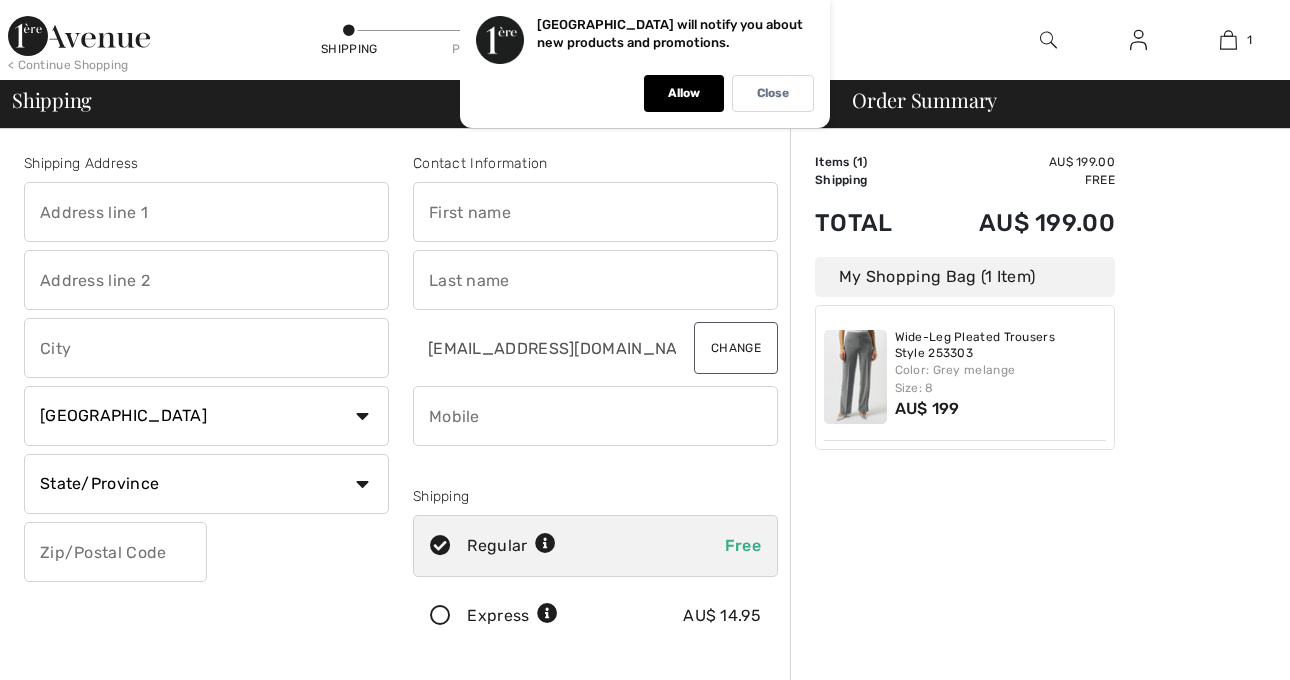 scroll, scrollTop: 0, scrollLeft: 0, axis: both 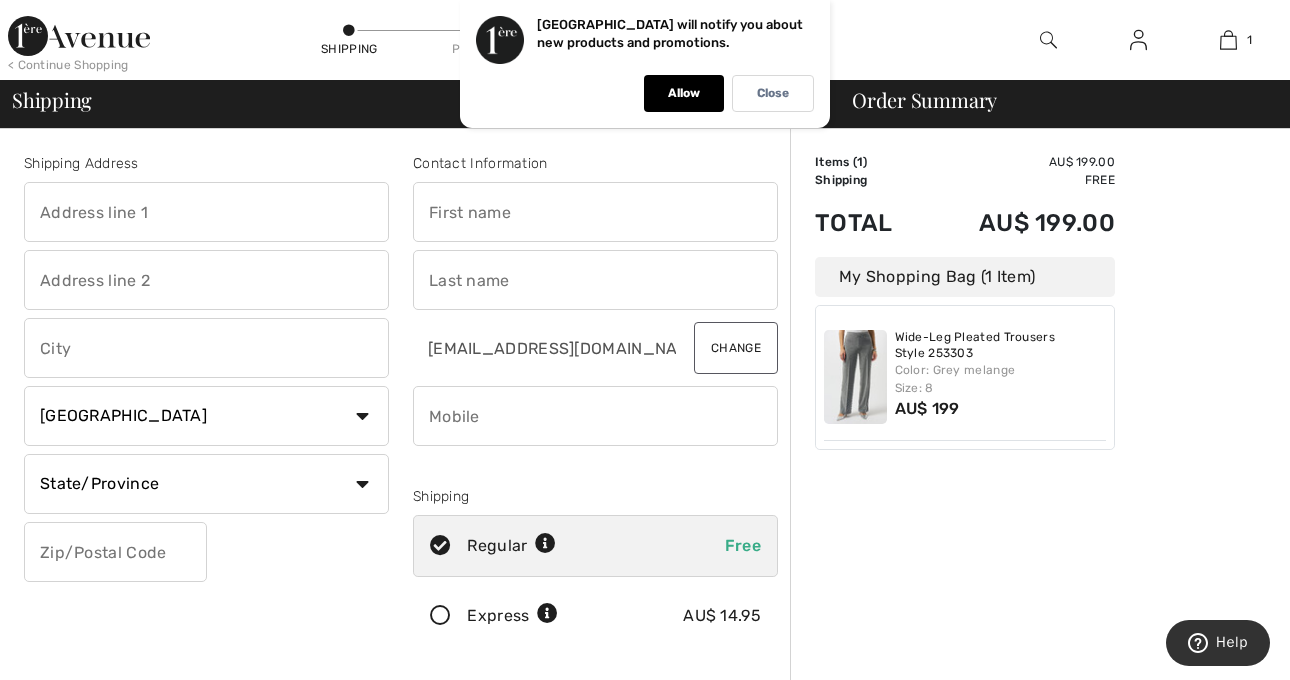 click at bounding box center [206, 212] 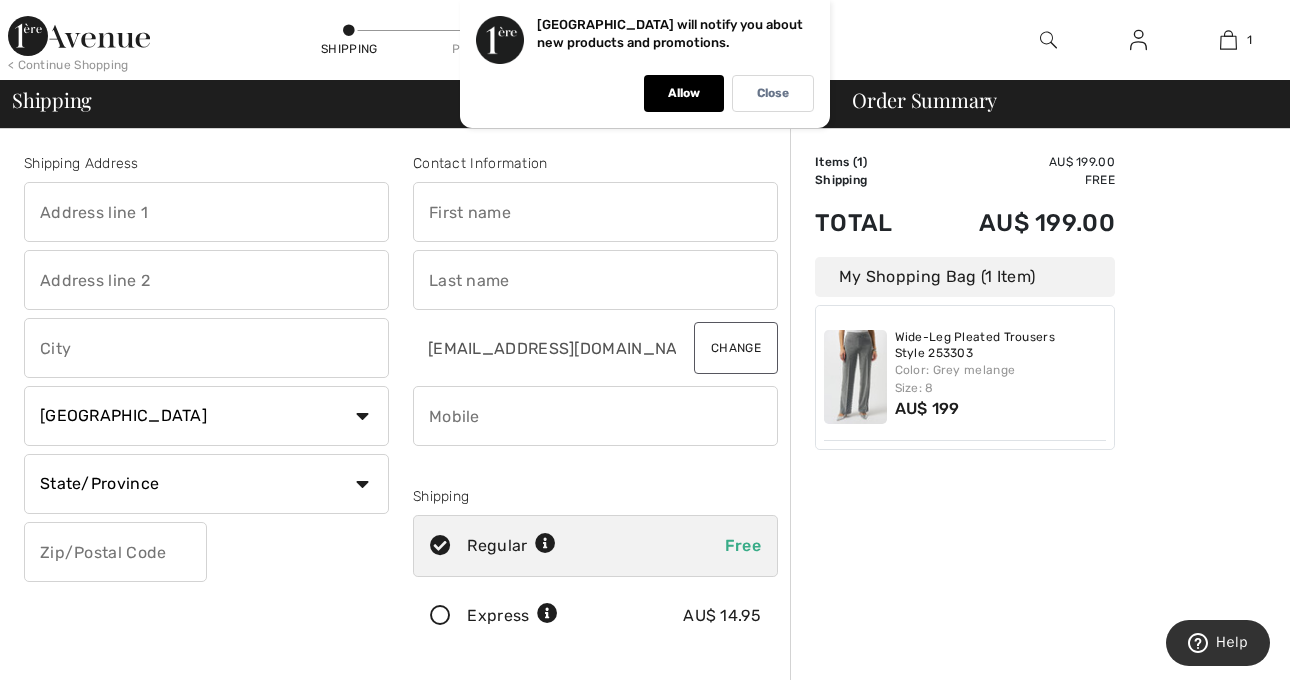 type on "Apt.32 Mayfair" 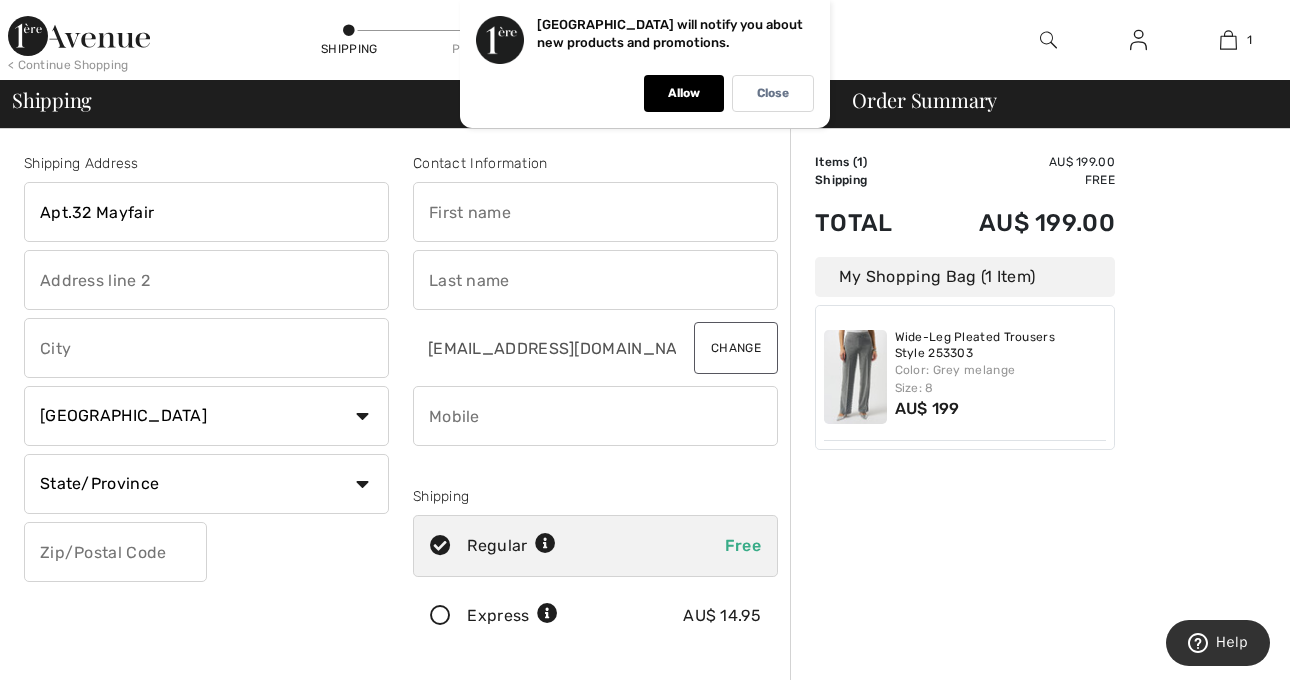 click at bounding box center (206, 280) 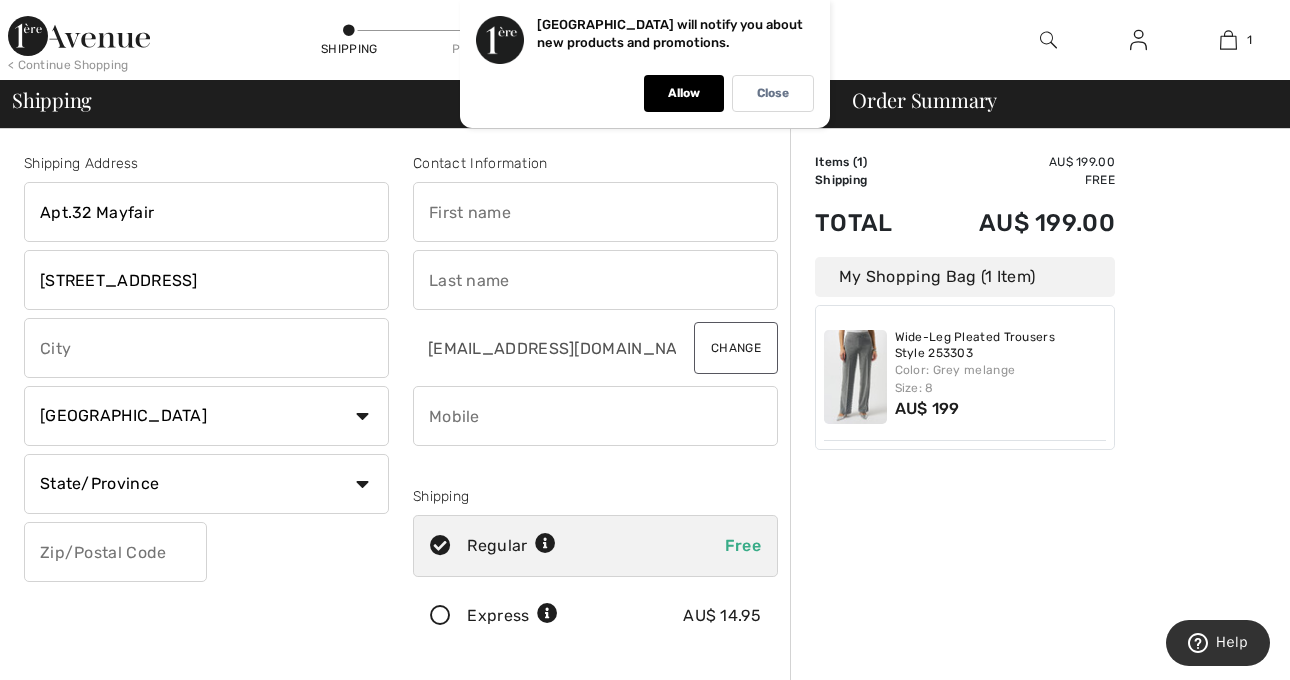 click at bounding box center [206, 348] 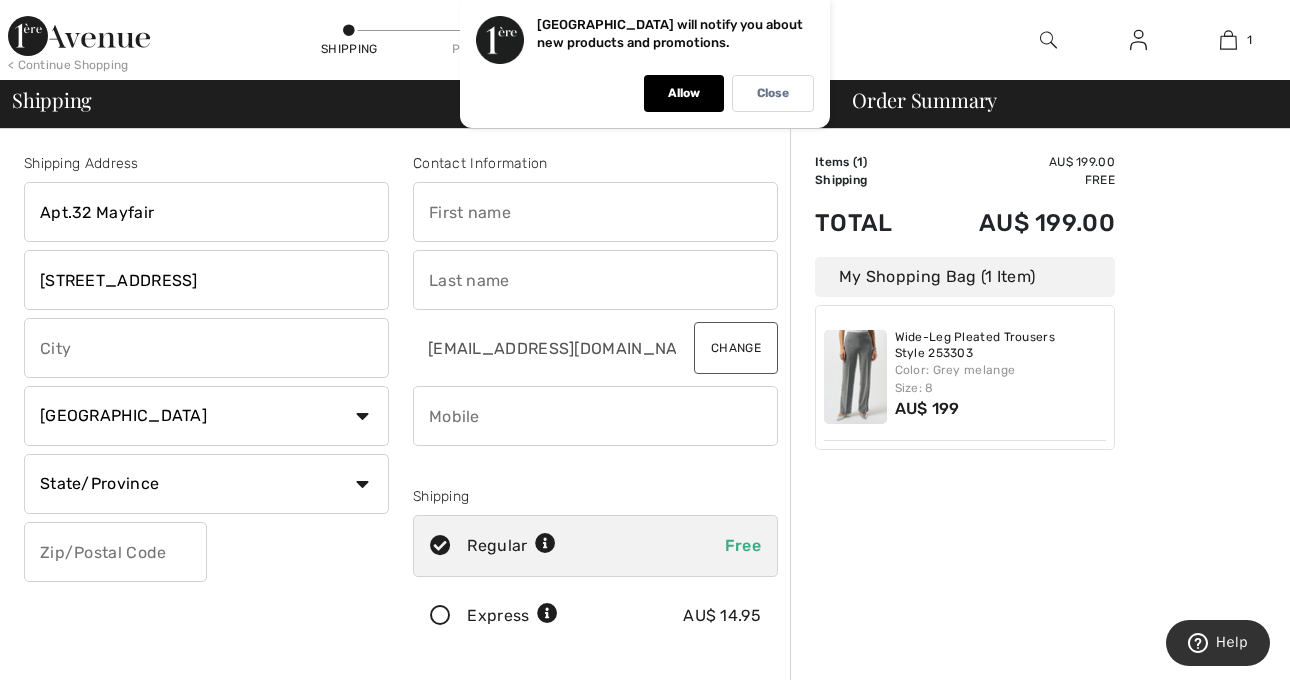 type on "Crawley" 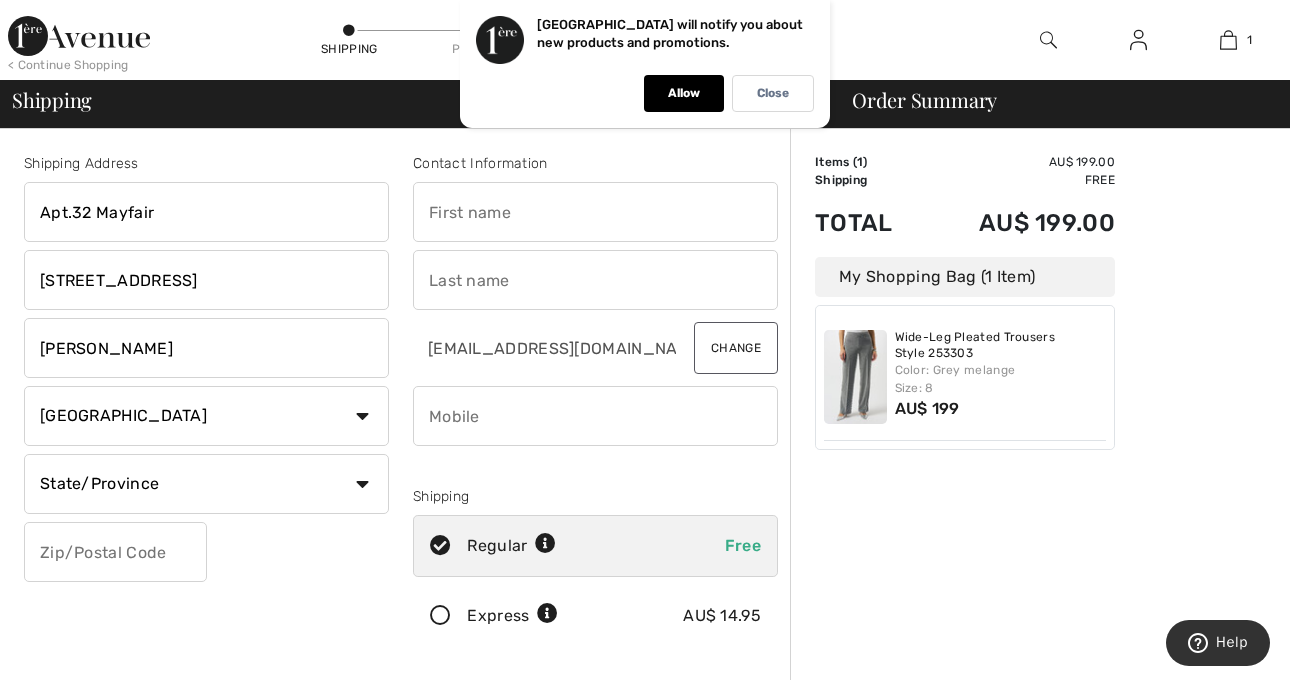 click on "Country
Canada
United States
Afghanistan
Aland Islands
Albania
Algeria
American Samoa
Andorra
Angola
Anguilla
Antarctica
Antigua and Barbuda
Argentina
Armenia
Aruba
Australia
Austria
Azerbaijan
Bahamas
Bahrain
Bangladesh
Barbados
Belarus
Belgium
Belize
Benin
Bermuda
Bhutan
Bolivia
Bonaire
Bosnia and Herzegovina
Botswana
Bouvet Island
Brazil
British Indian Ocean Territory
Brunei Darussalam
Bulgaria
Burkina Faso
Burundi
Cambodia
Cameroon
Cape Verde
Cayman Islands
Central African Republic
Chad
Chile China" at bounding box center (206, 416) 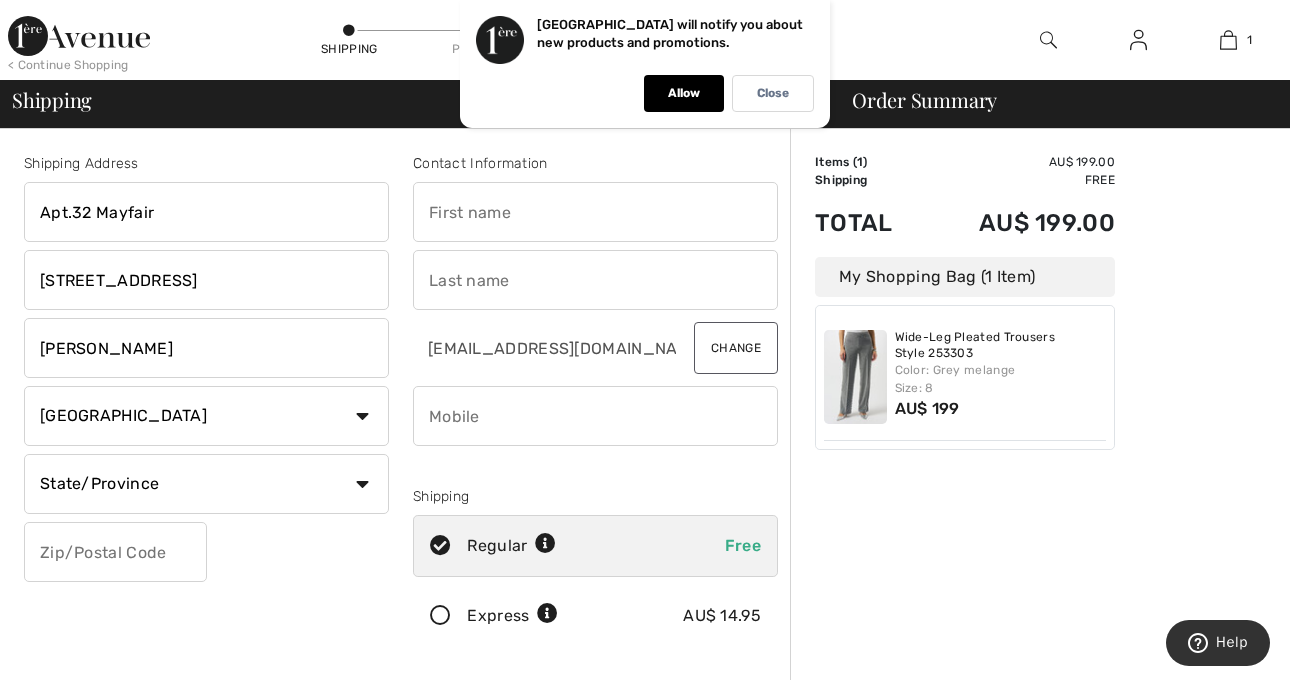 select on "AU" 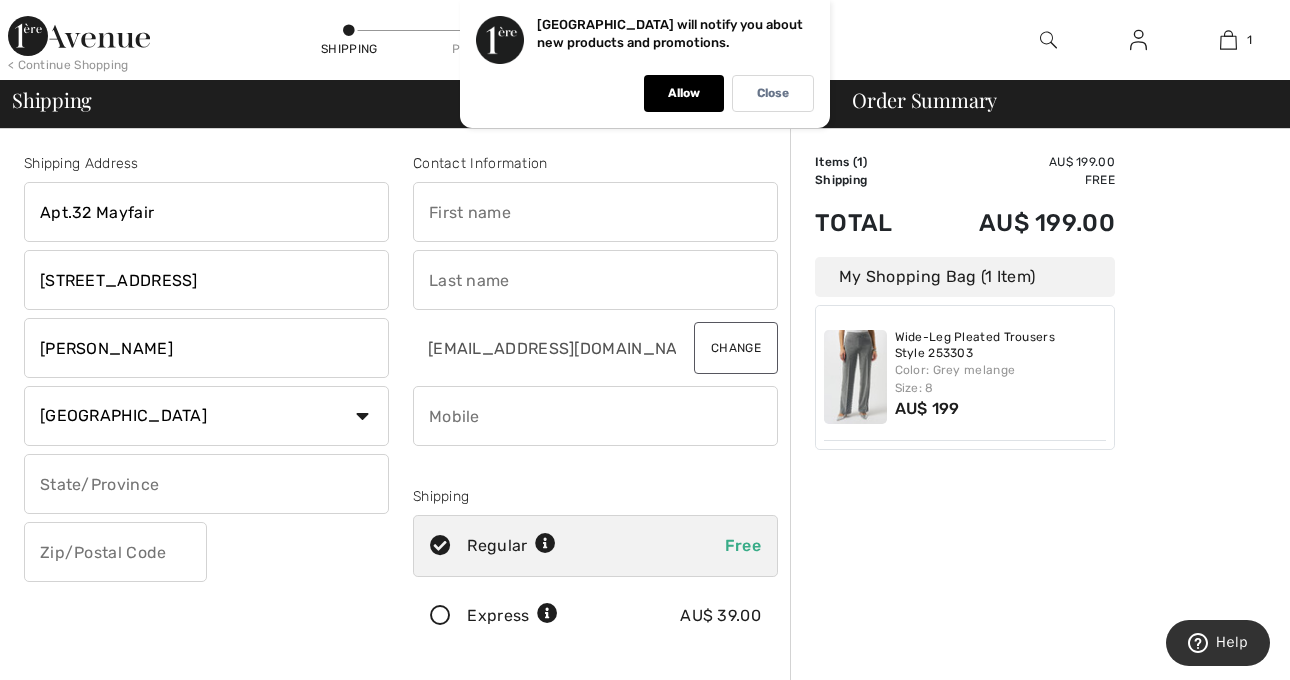 click at bounding box center (206, 484) 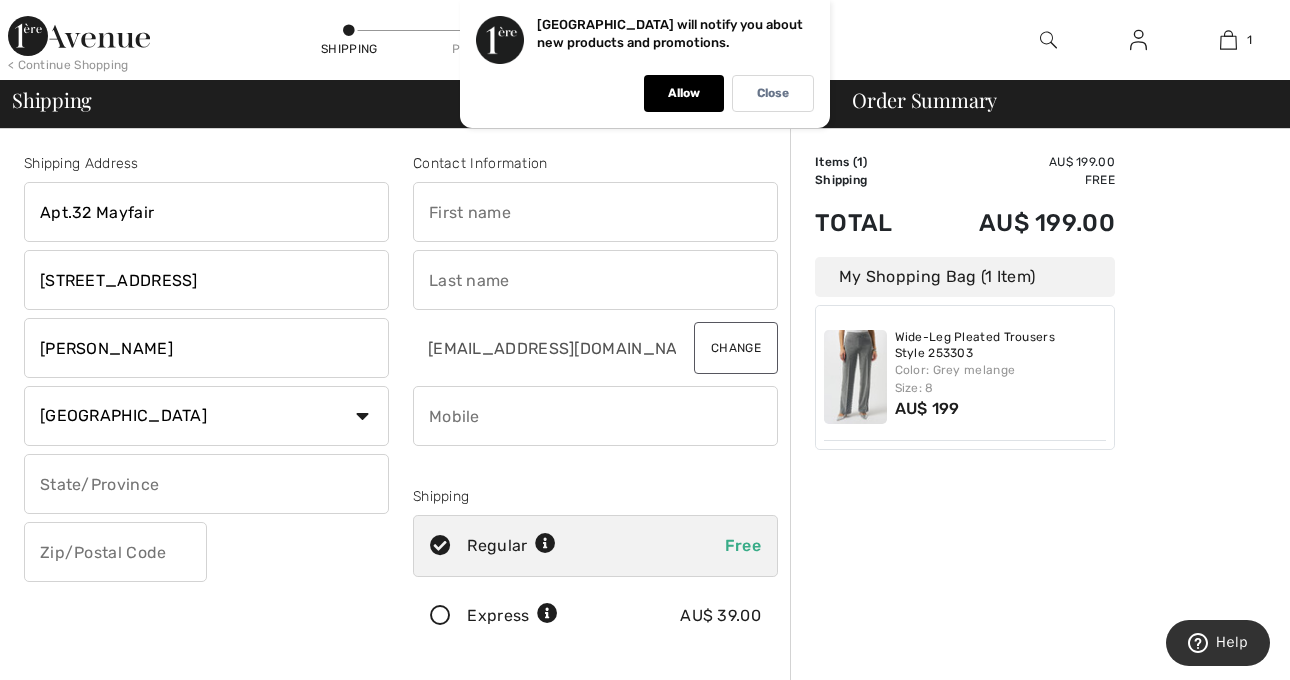 type on "Western Australia" 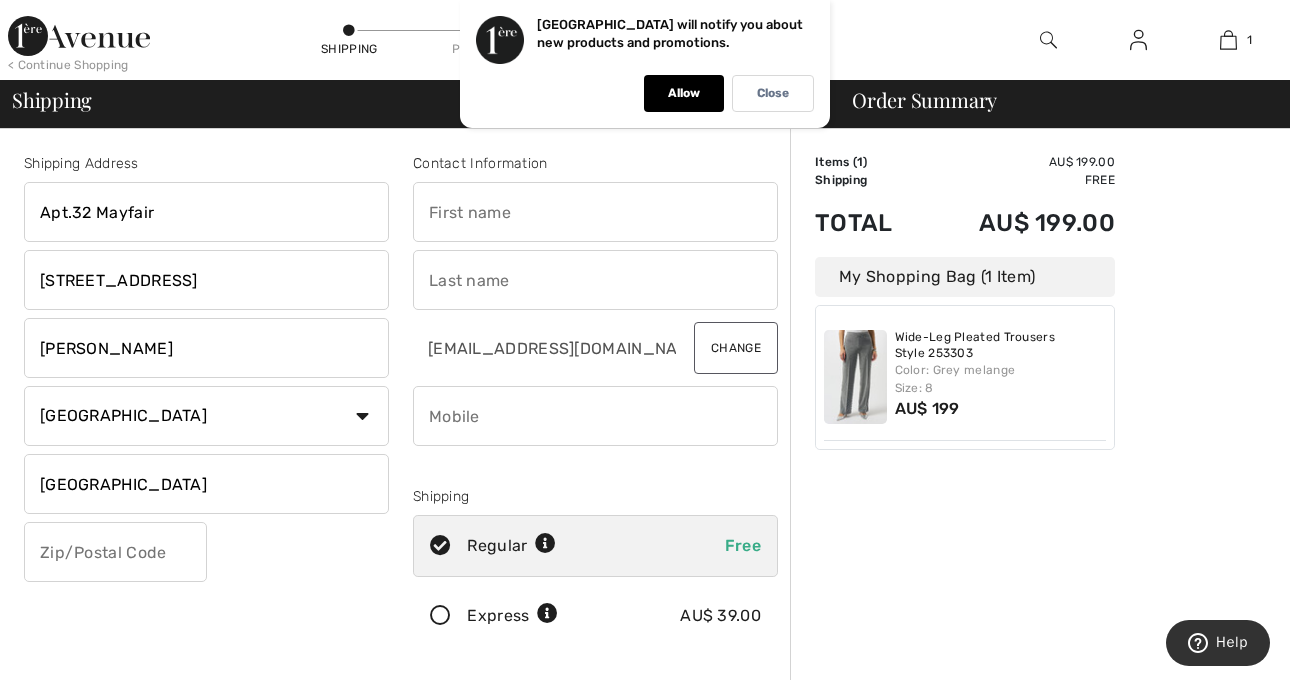 click at bounding box center (115, 552) 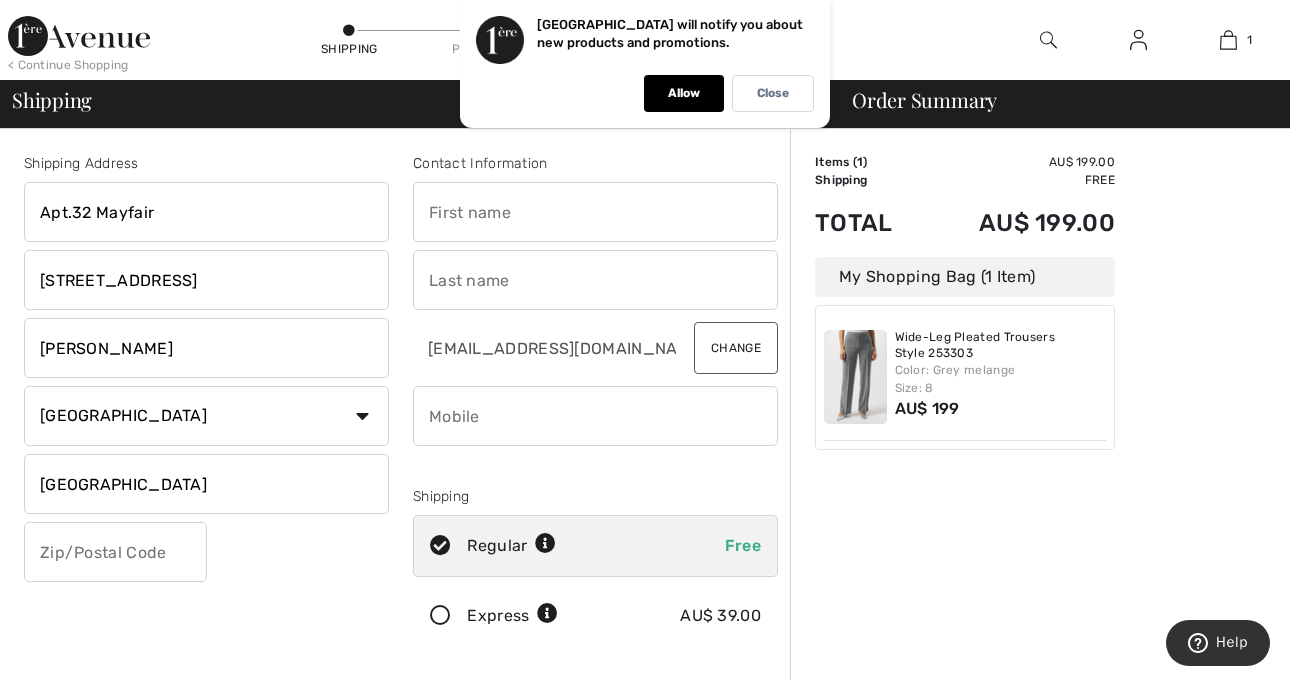 type on "6009" 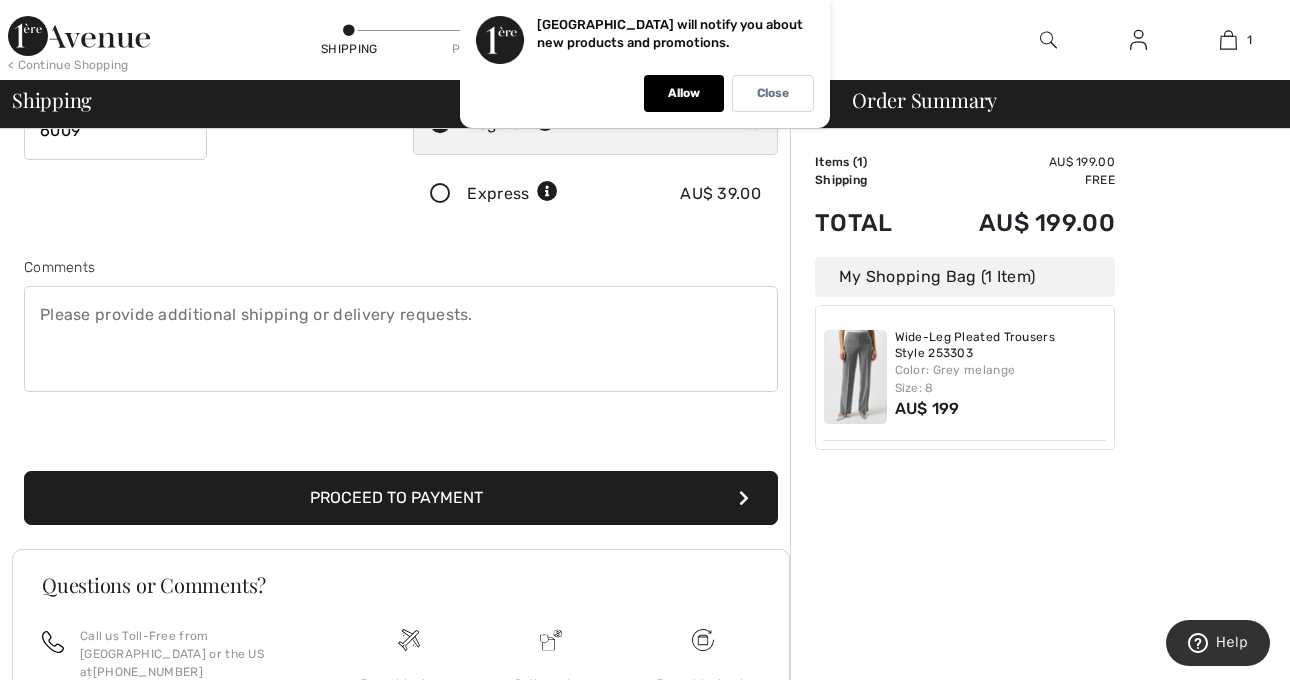 scroll, scrollTop: 423, scrollLeft: 0, axis: vertical 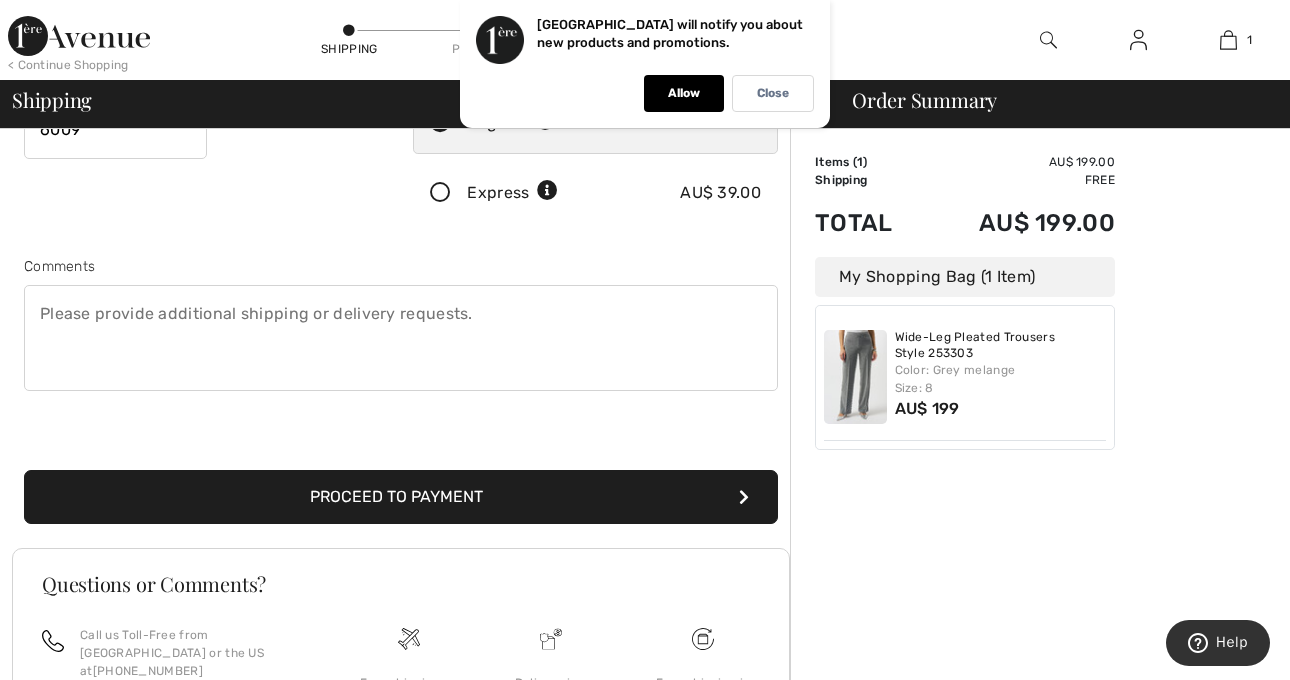 click at bounding box center [744, 497] 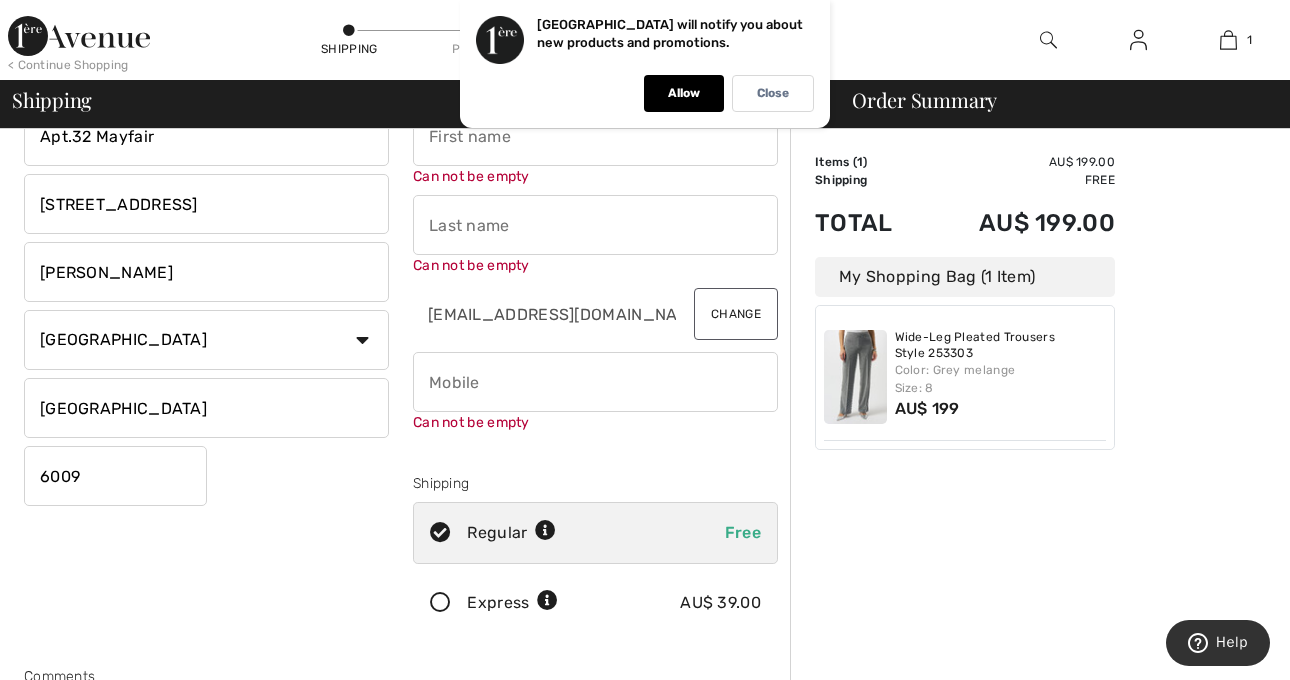 scroll, scrollTop: 22, scrollLeft: 0, axis: vertical 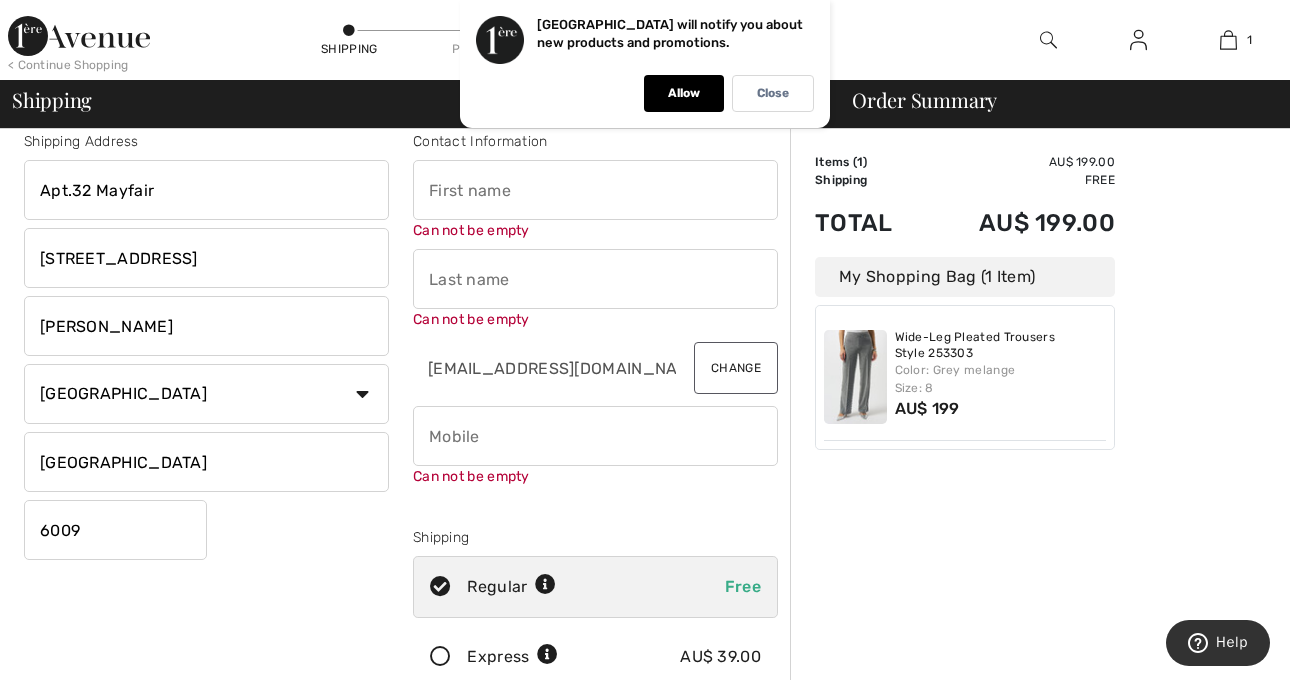 click at bounding box center [595, 190] 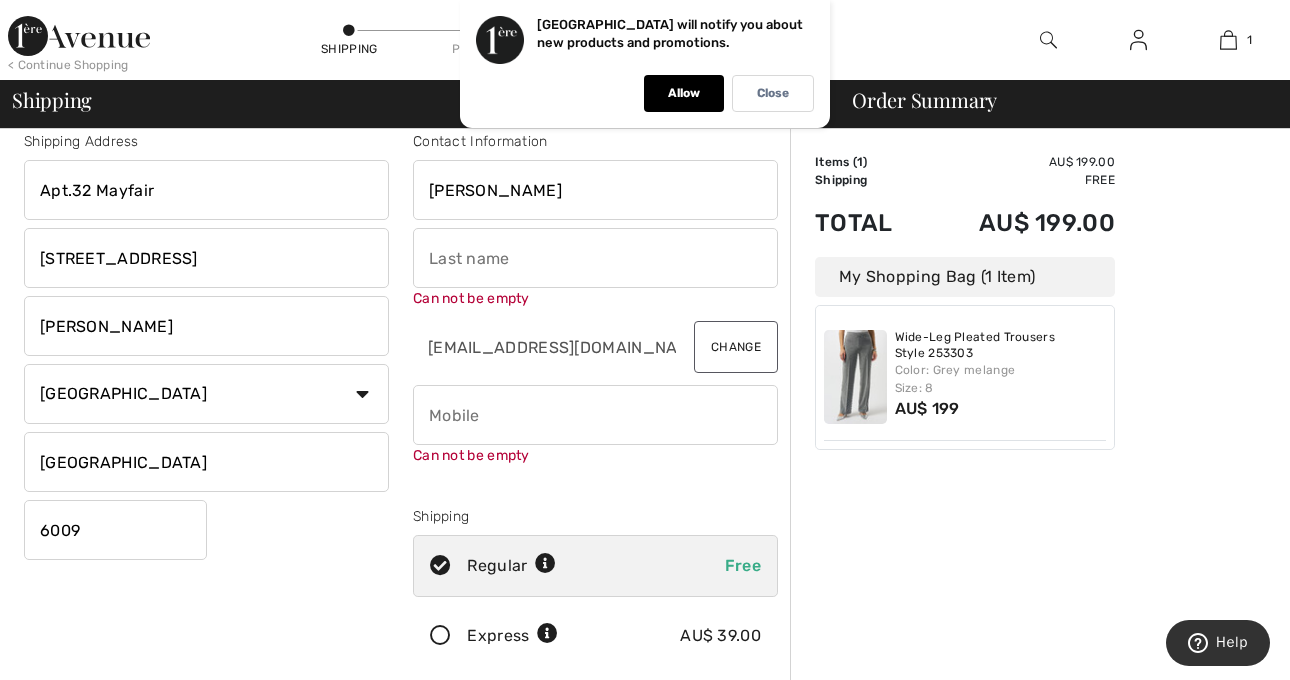 click at bounding box center (595, 258) 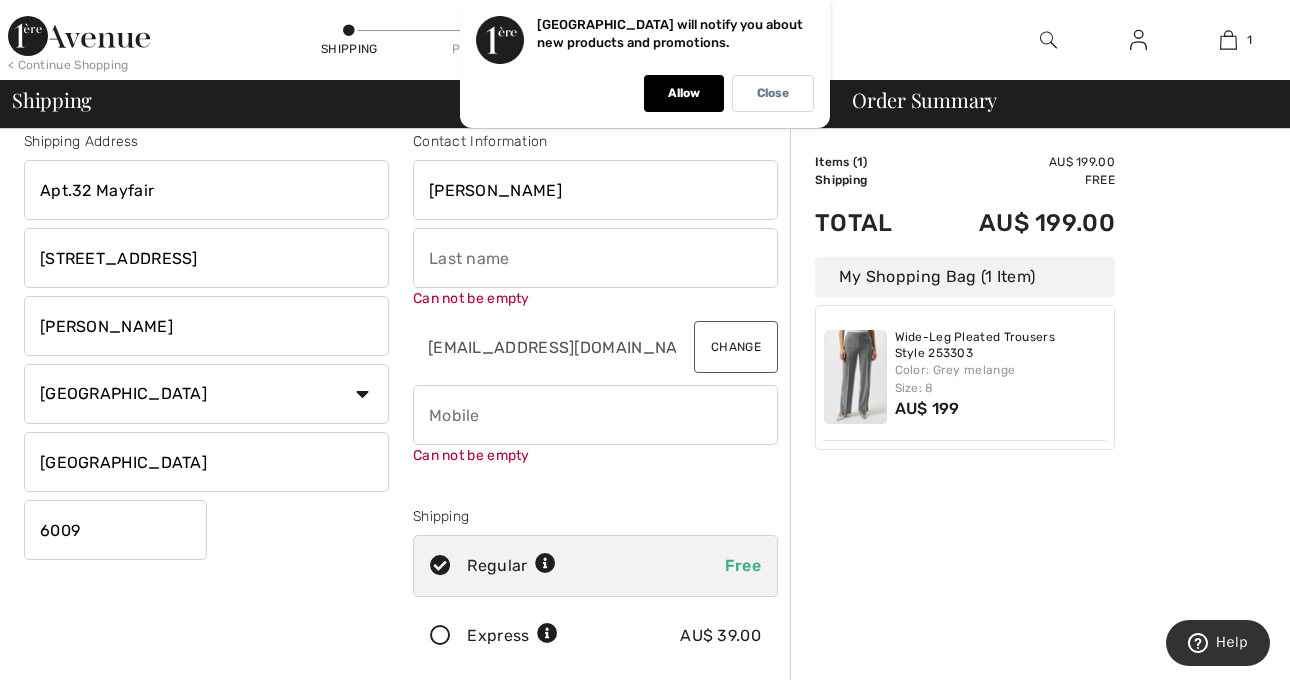 type on "Zink" 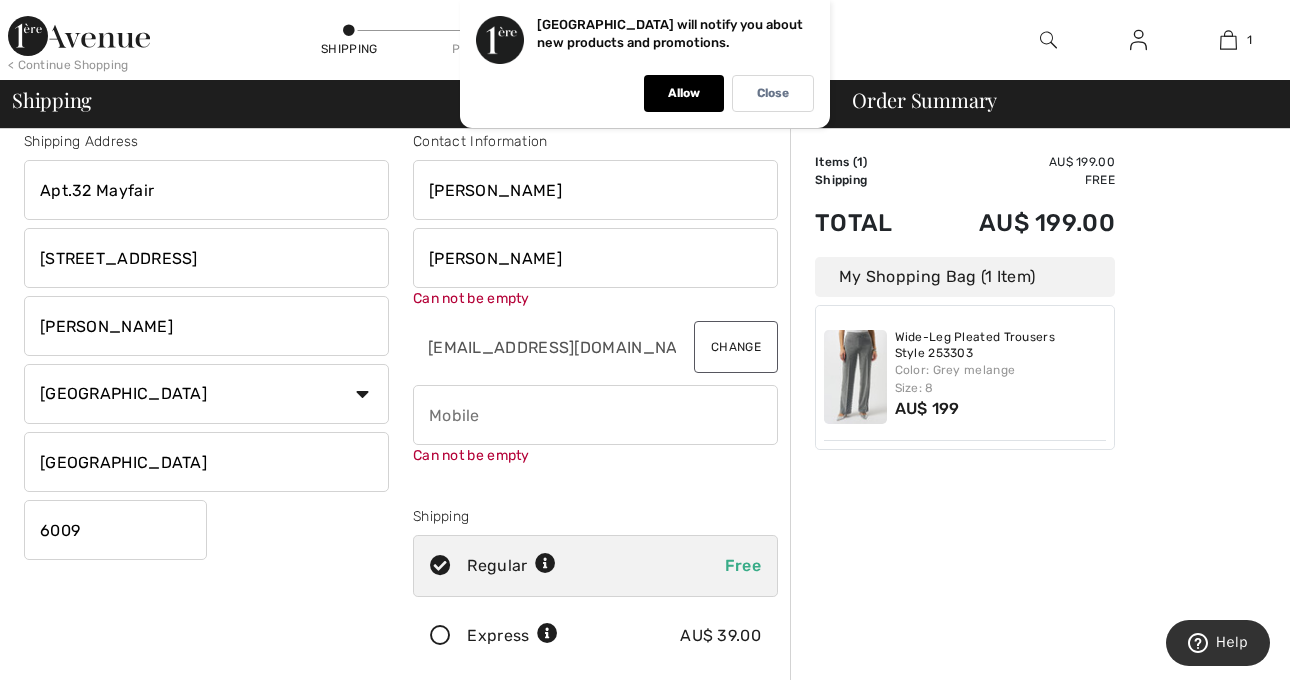 click at bounding box center [595, 415] 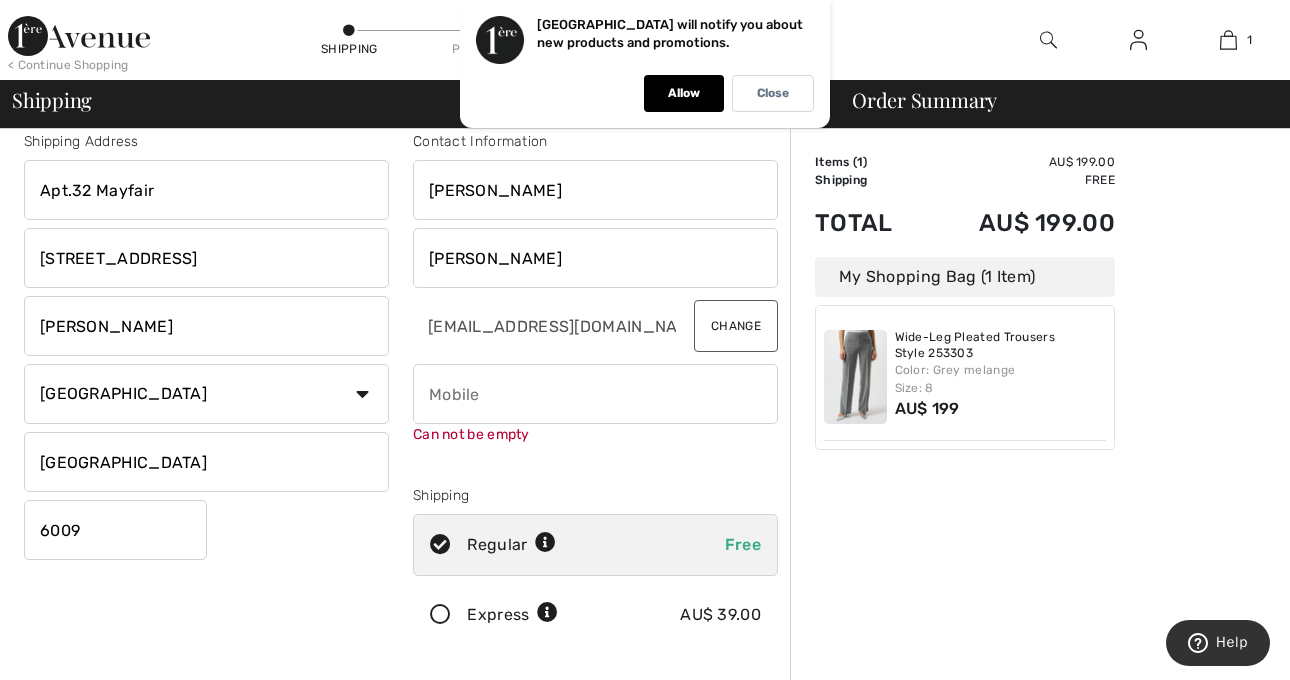type on "0417903639" 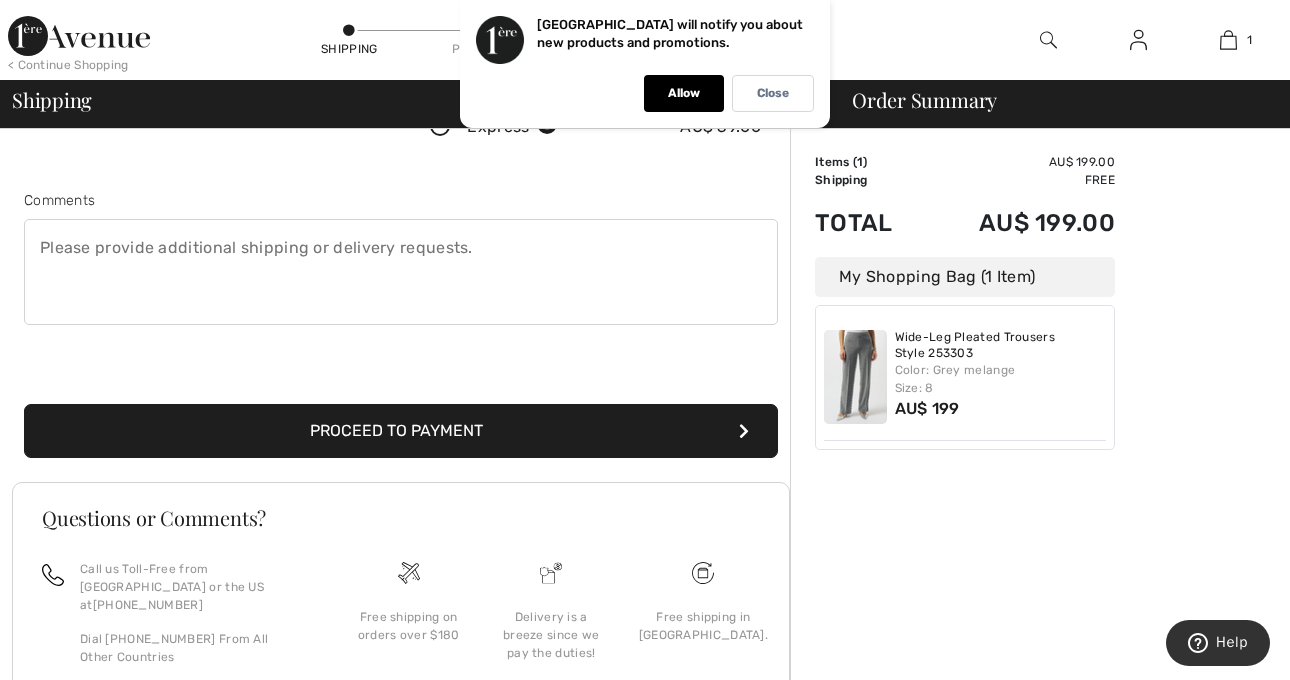 scroll, scrollTop: 513, scrollLeft: 0, axis: vertical 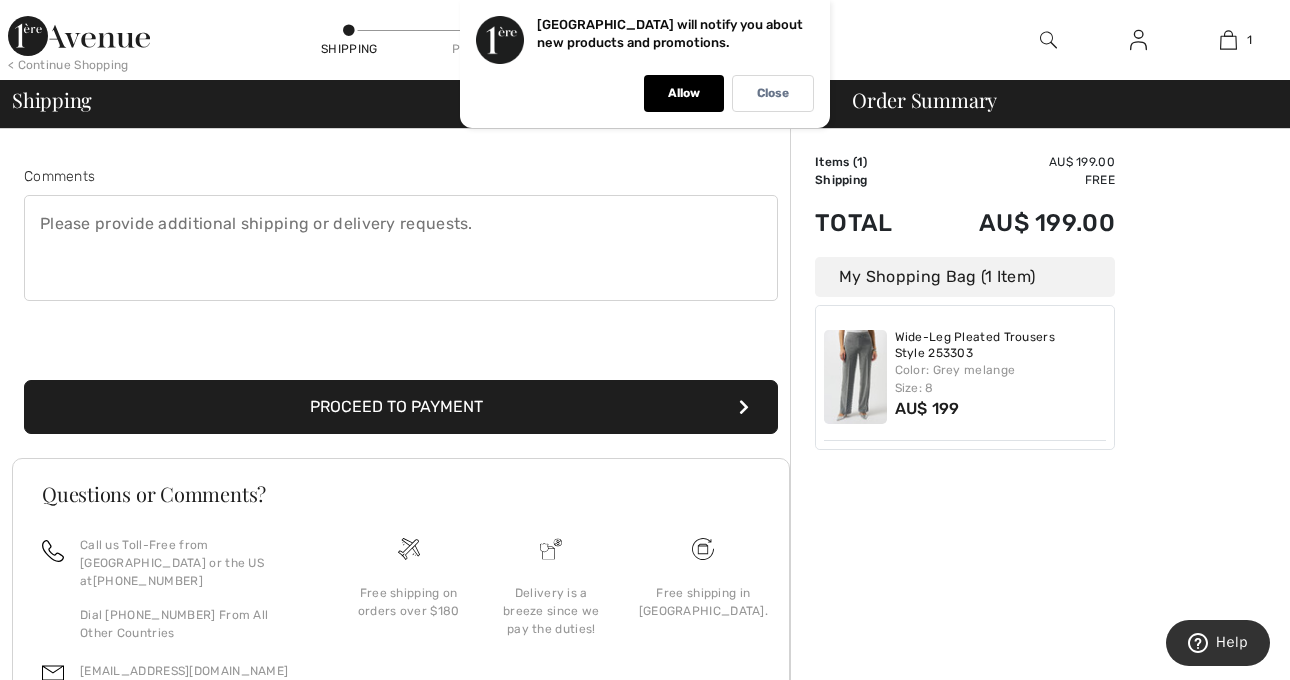 click on "Proceed to Payment" at bounding box center (401, 407) 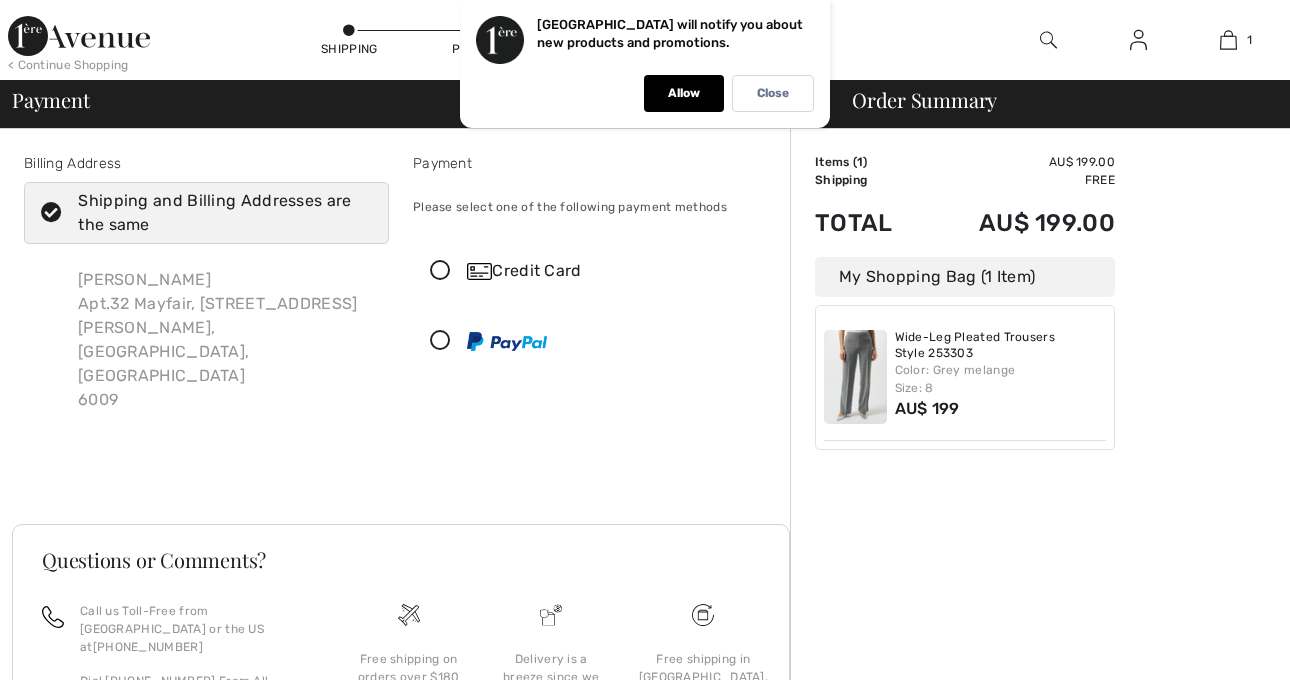 scroll, scrollTop: 0, scrollLeft: 0, axis: both 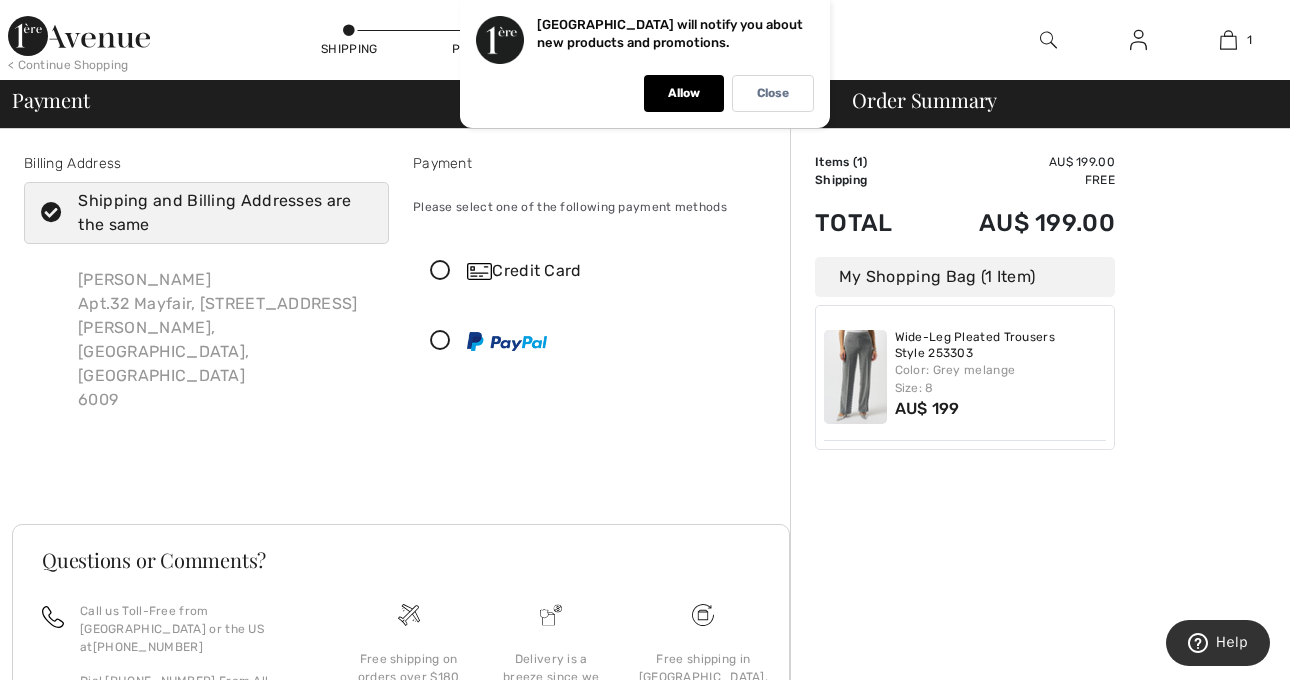 click at bounding box center (440, 271) 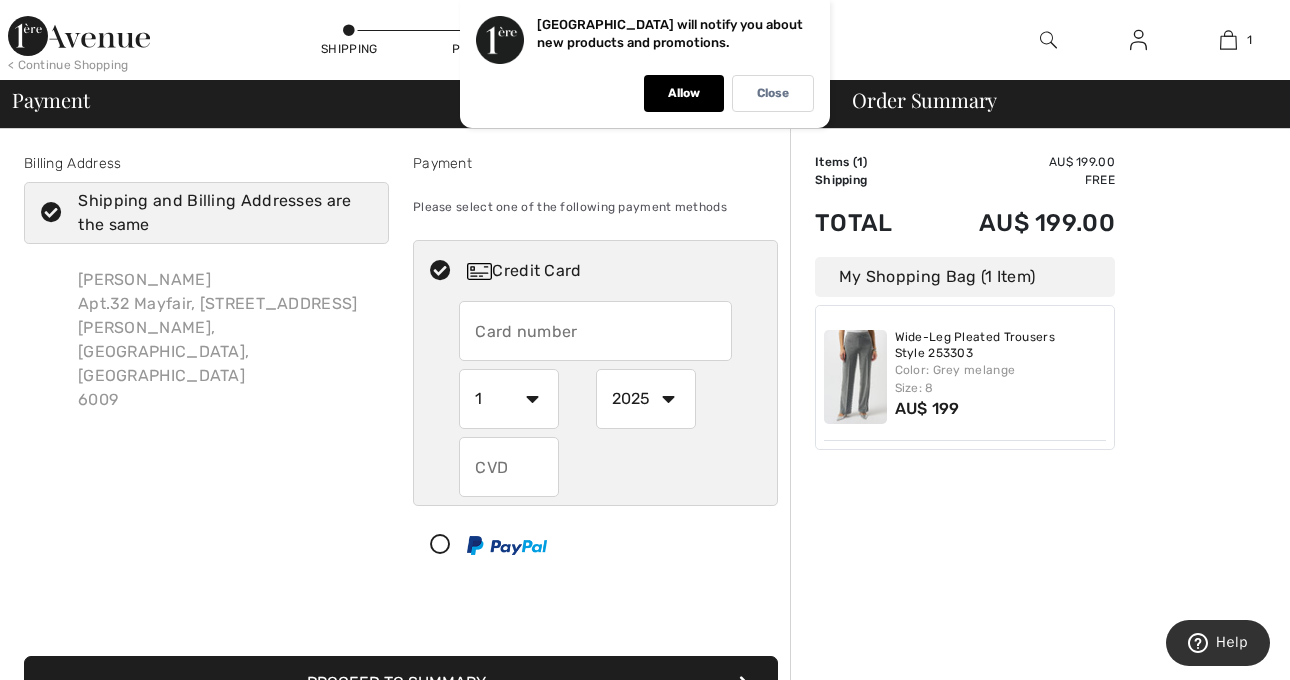 drag, startPoint x: 478, startPoint y: 332, endPoint x: 568, endPoint y: 344, distance: 90.79648 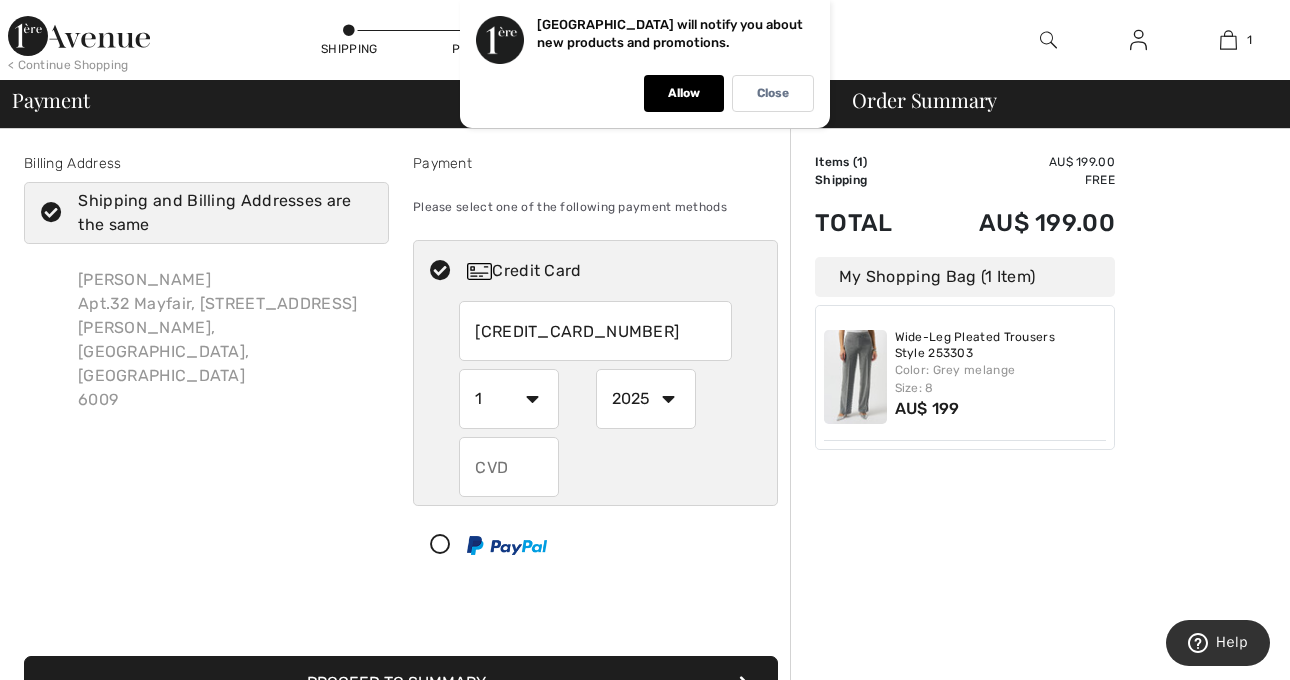 type on "5229800788176342" 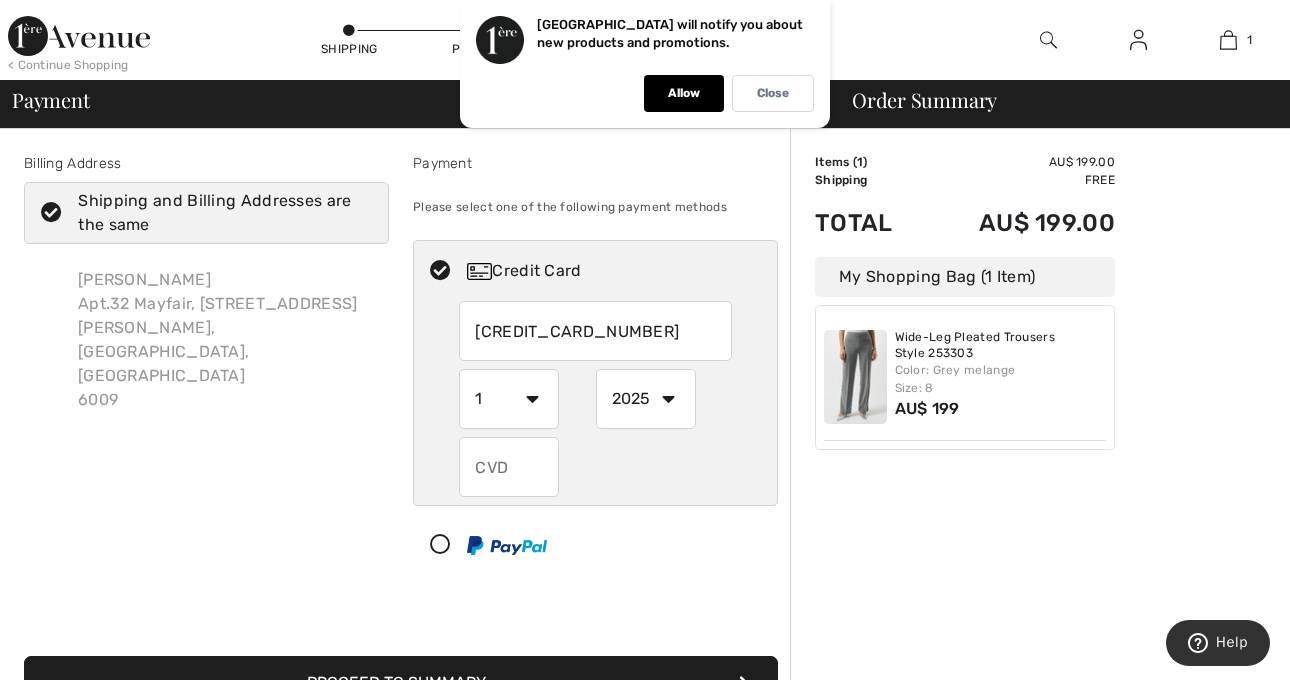 click on "1
2
3
4
5
6
7
8
9
10
11
12" at bounding box center (509, 399) 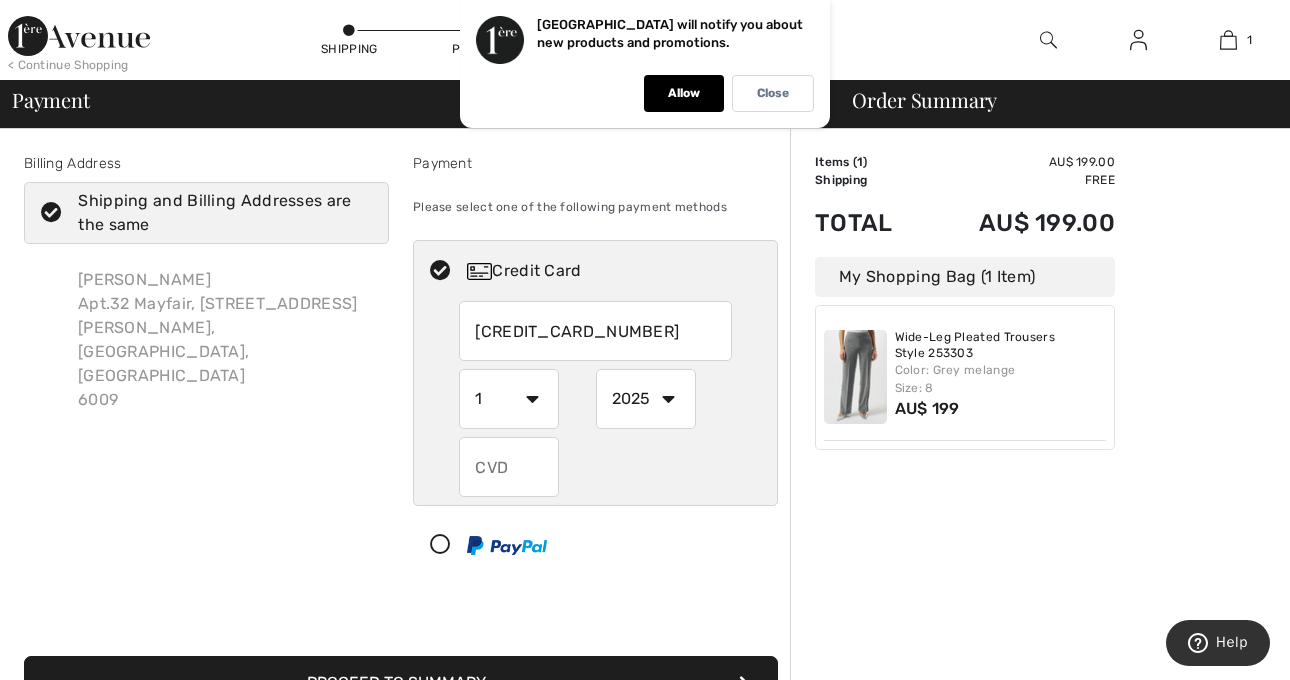 select on "2" 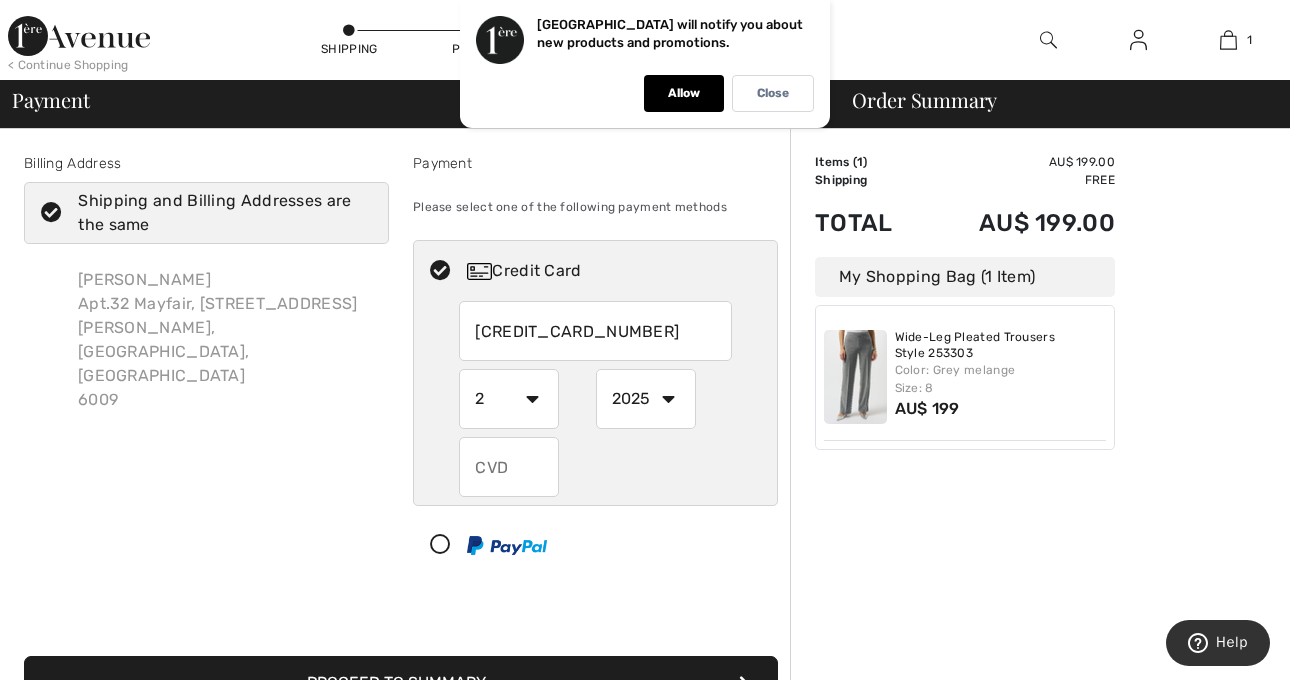 click on "2025
2026
2027
2028
2029
2030
2031
2032
2033
2034
2035" at bounding box center [646, 399] 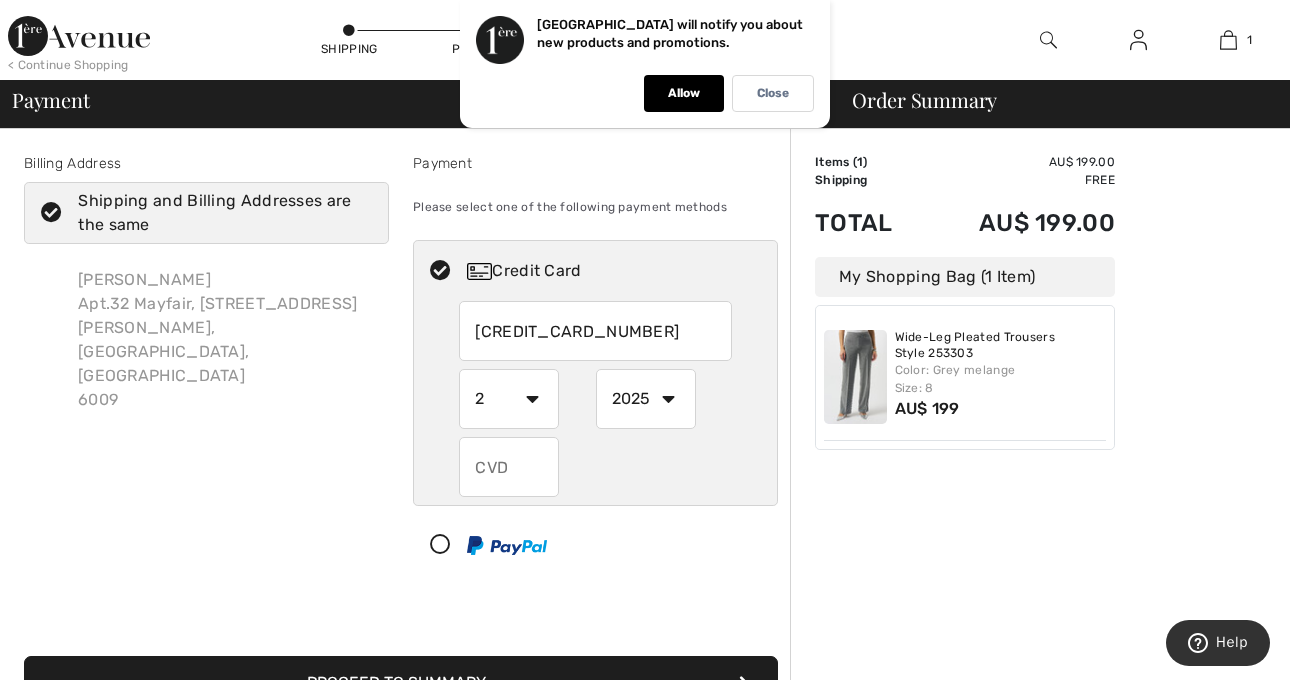 select on "2028" 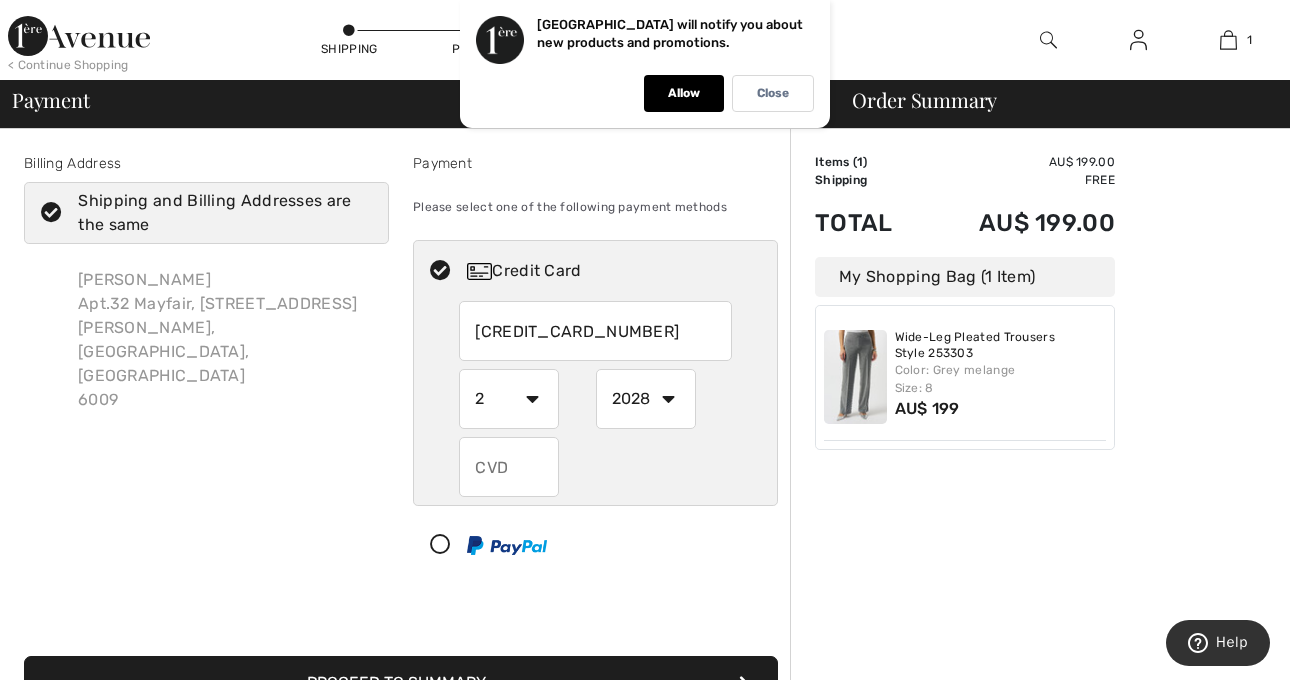click at bounding box center (509, 467) 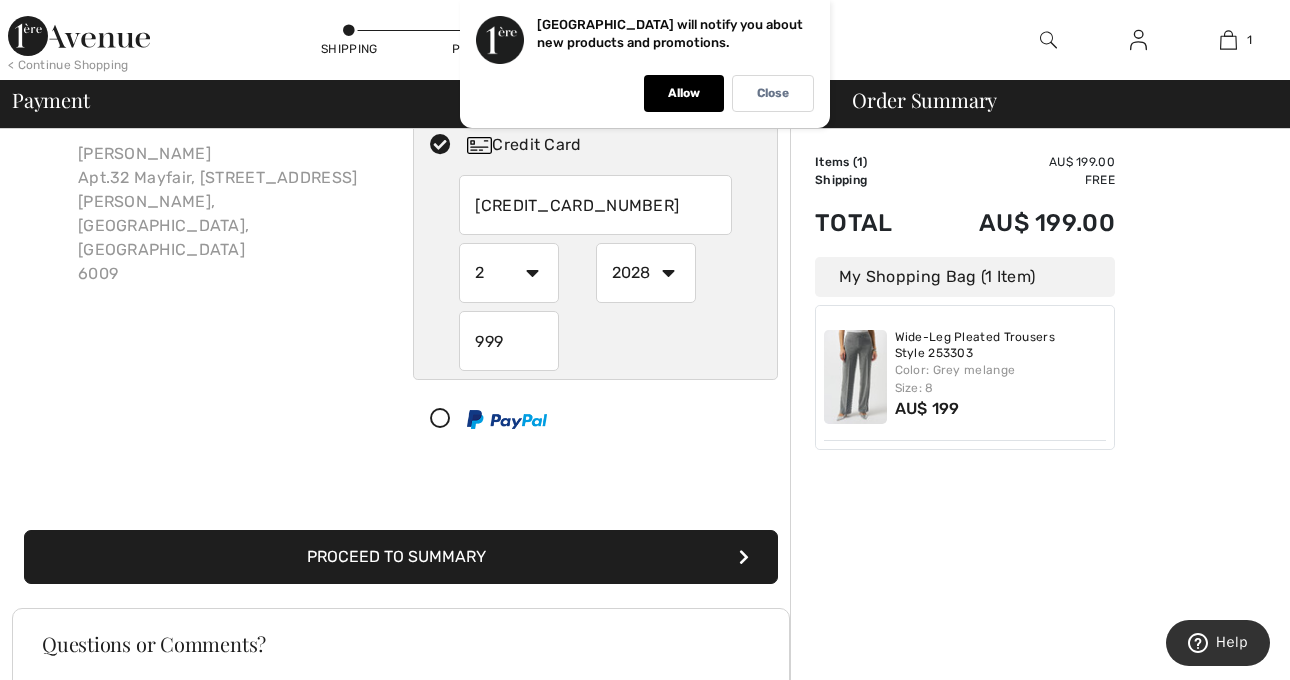 scroll, scrollTop: 161, scrollLeft: 0, axis: vertical 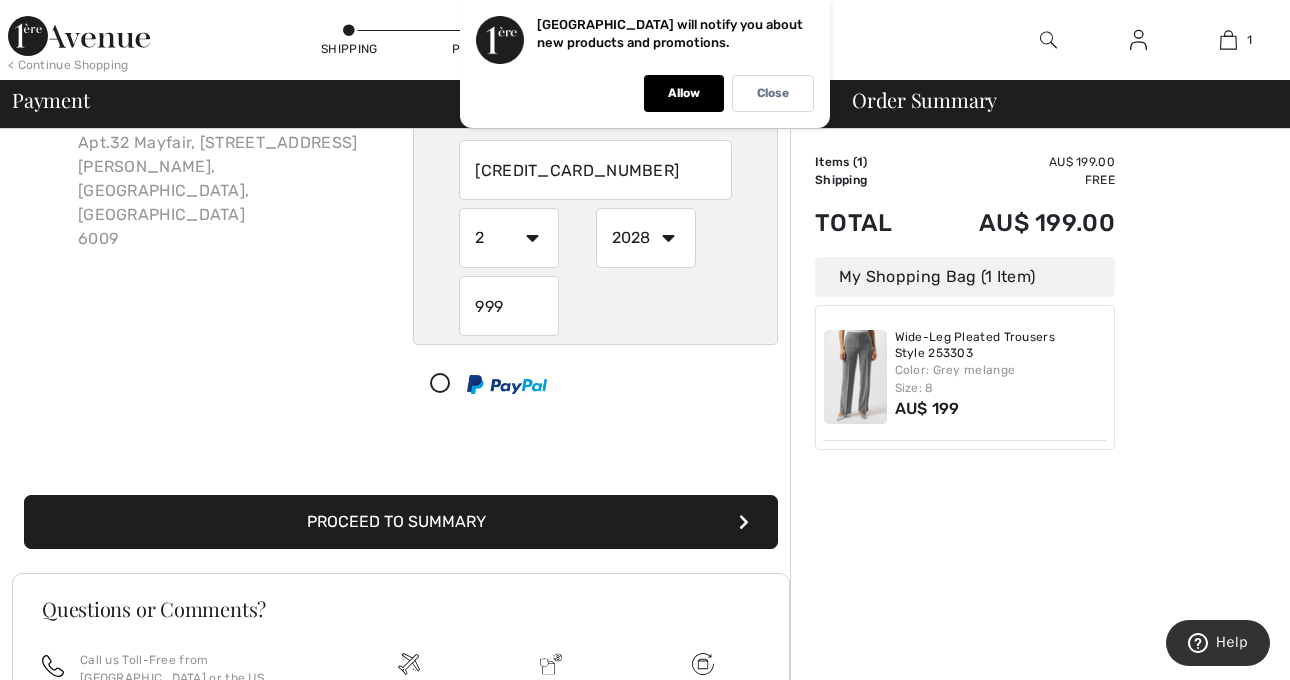 type on "999" 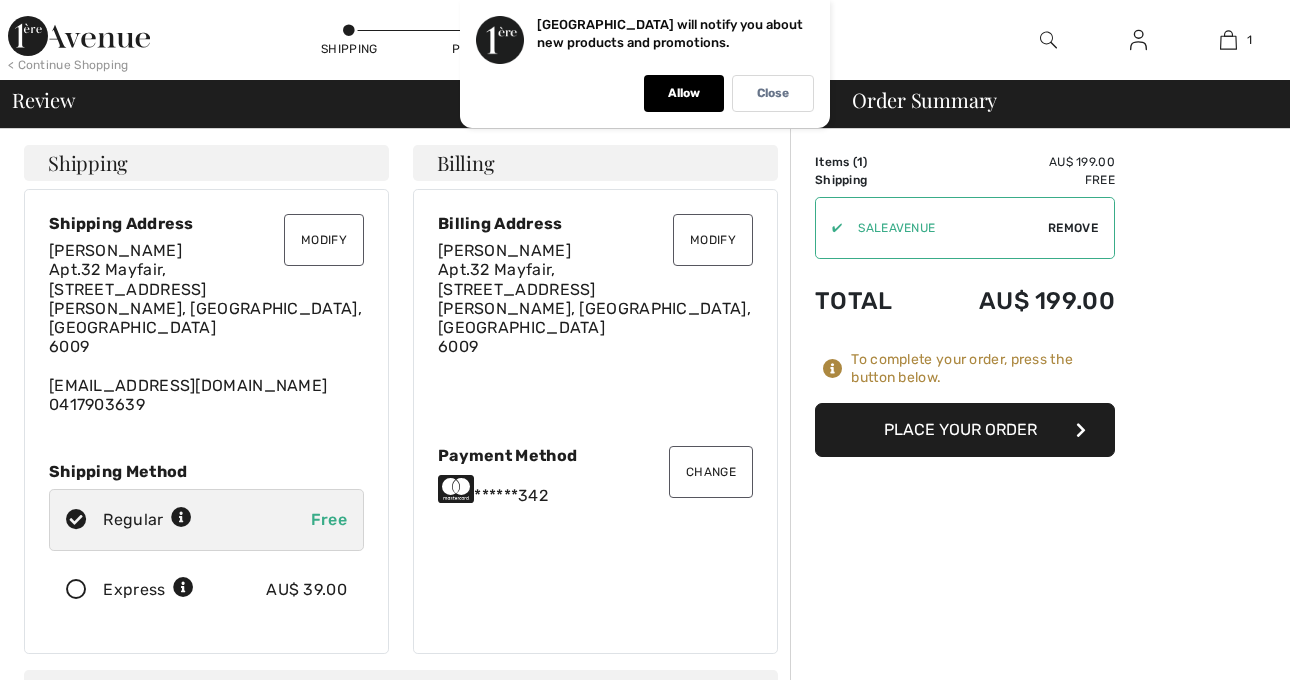 scroll, scrollTop: 0, scrollLeft: 0, axis: both 